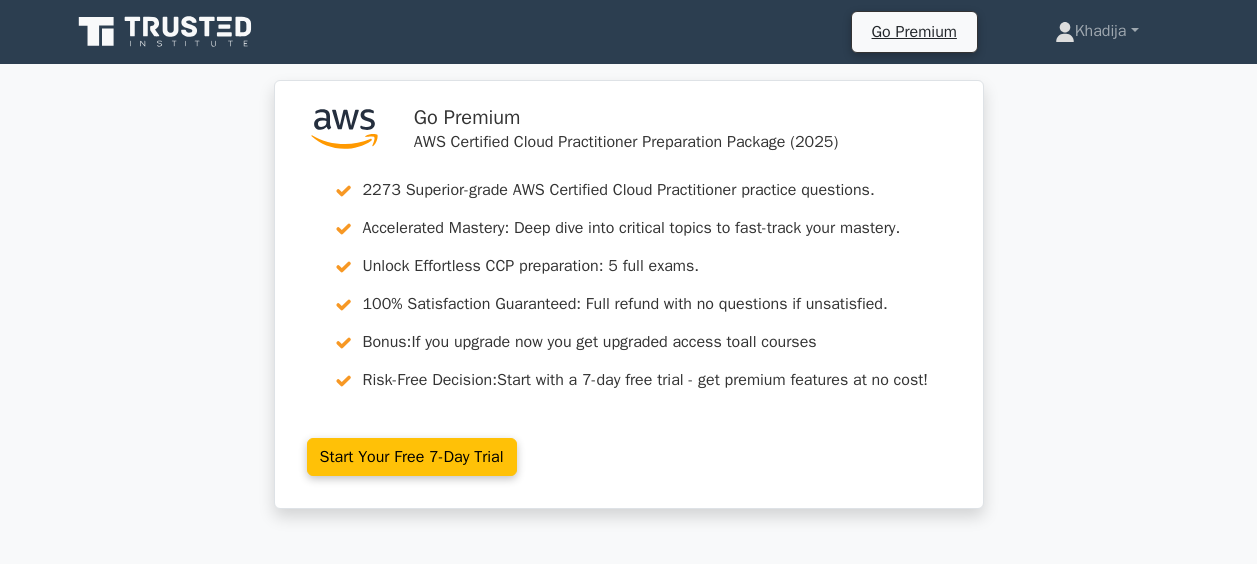 scroll, scrollTop: 5264, scrollLeft: 0, axis: vertical 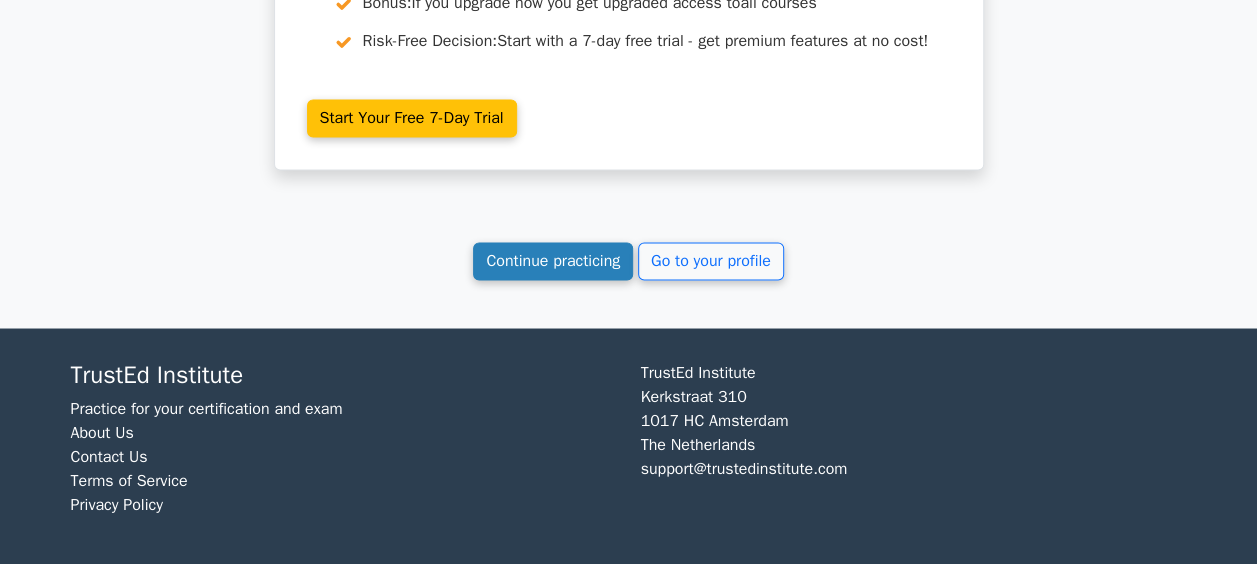 click on "Continue practicing" at bounding box center [553, 261] 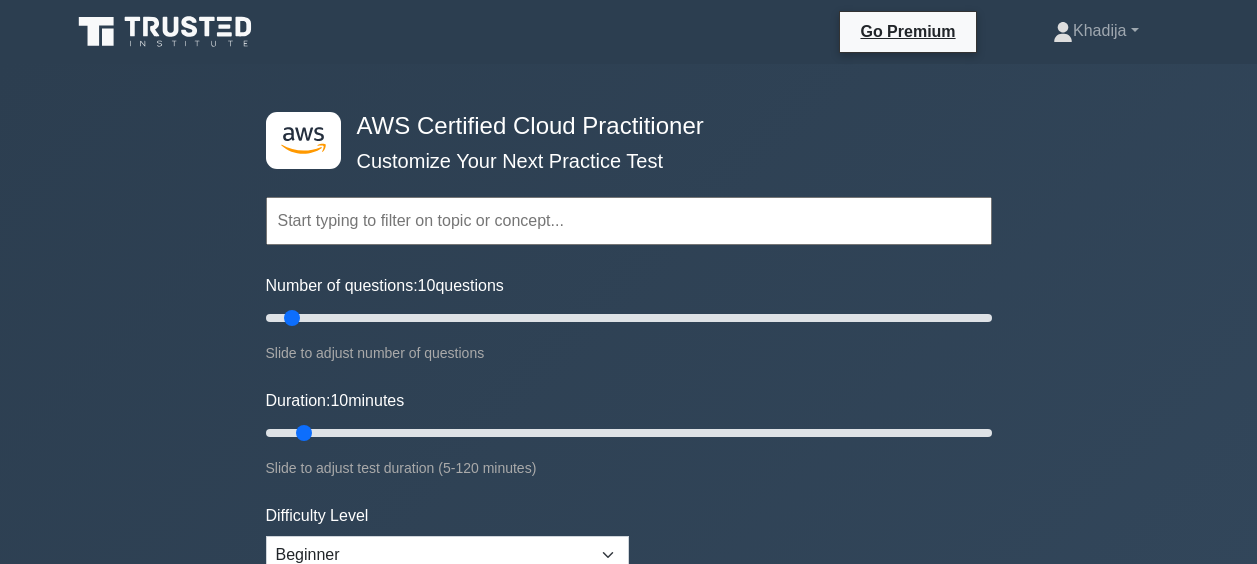 scroll, scrollTop: 0, scrollLeft: 0, axis: both 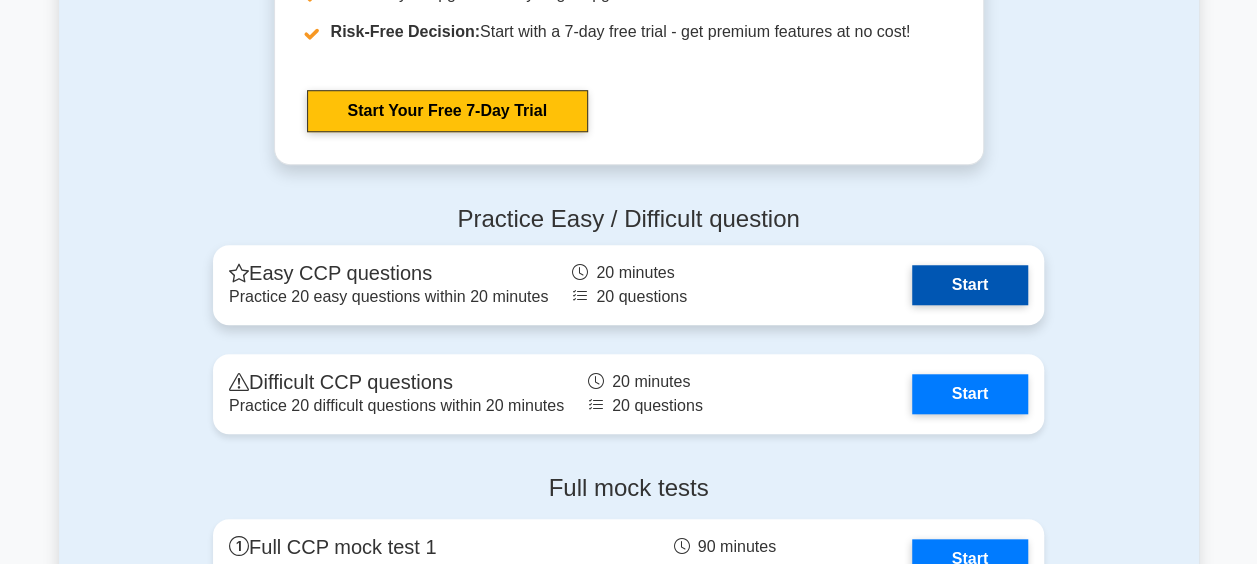 click on "Start" at bounding box center [970, 285] 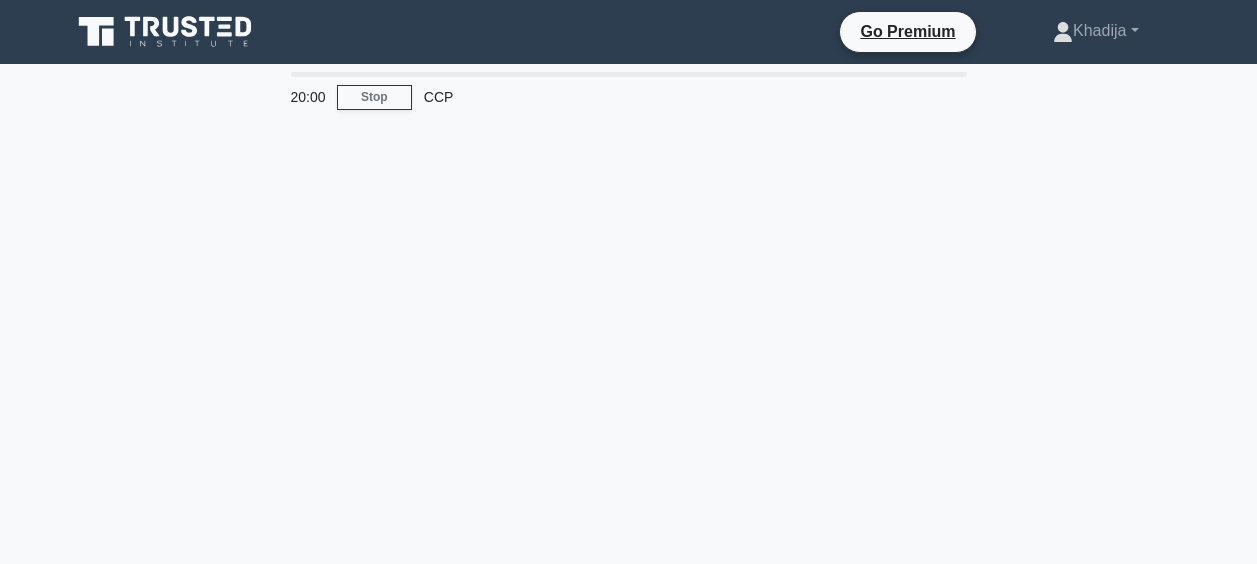 scroll, scrollTop: 0, scrollLeft: 0, axis: both 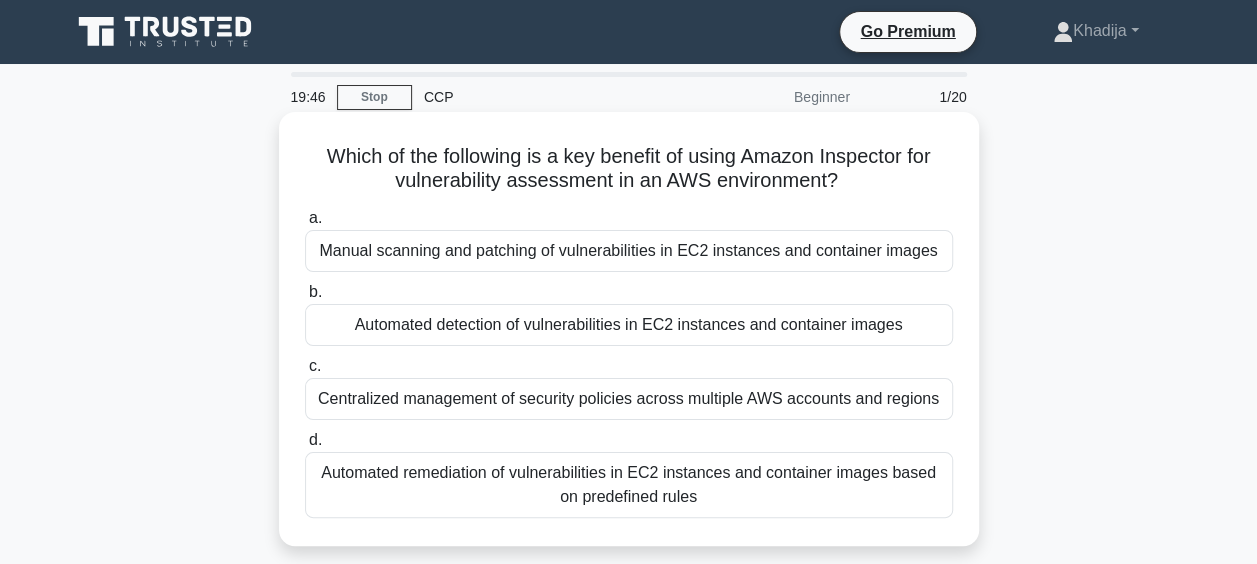 click on "Which of the following is a key benefit of using Amazon Inspector for vulnerability assessment in an AWS environment?
.spinner_0XTQ{transform-origin:center;animation:spinner_y6GP .75s linear infinite}@keyframes spinner_y6GP{100%{transform:rotate(360deg)}}" at bounding box center (629, 169) 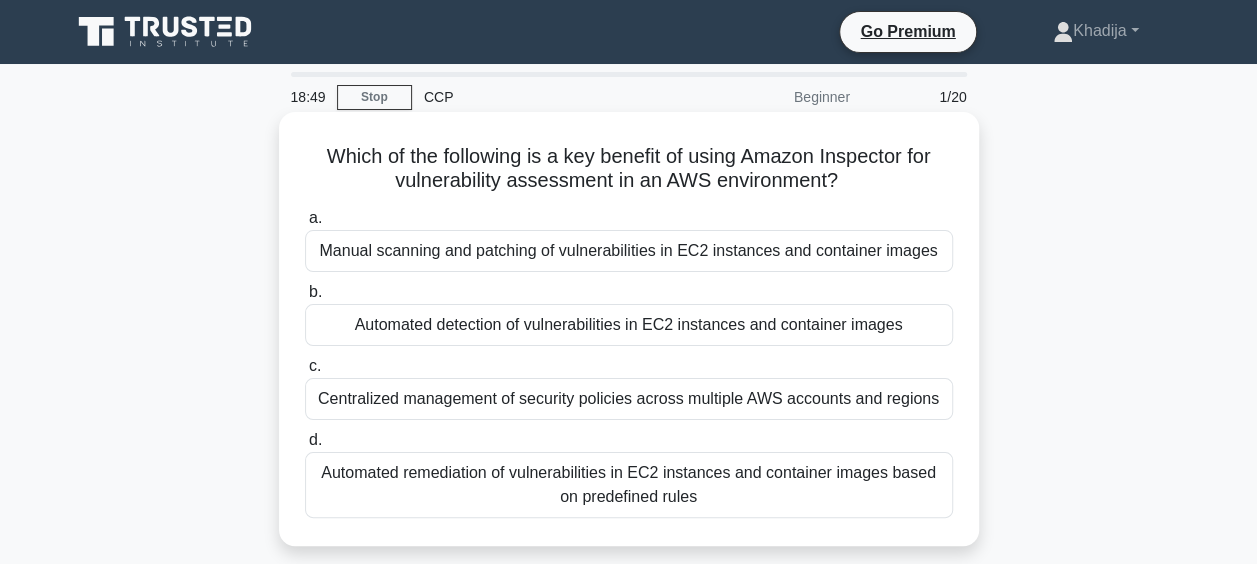 click on "Automated detection of vulnerabilities in EC2 instances and container images" at bounding box center (629, 325) 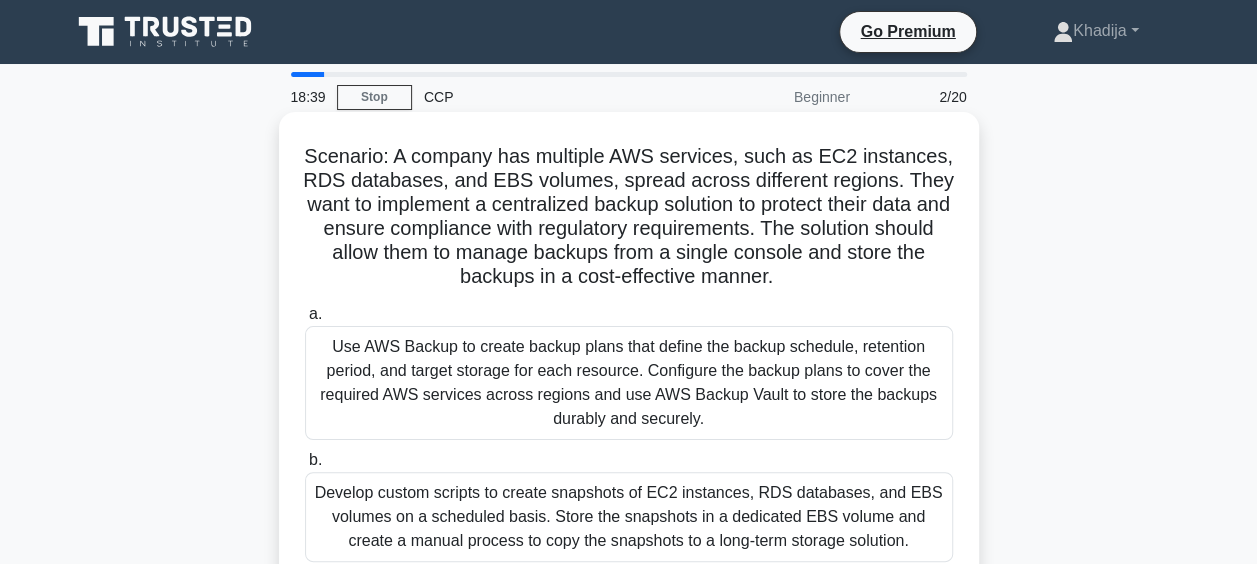 click on "Scenario: A company has multiple AWS services, such as EC2 instances, RDS databases, and EBS volumes, spread across different regions. They want to implement a centralized backup solution to protect their data and ensure compliance with regulatory requirements. The solution should allow them to manage backups from a single console and store the backups in a cost-effective manner.
.spinner_0XTQ{transform-origin:center;animation:spinner_y6GP .75s linear infinite}@keyframes spinner_y6GP{100%{transform:rotate(360deg)}}" at bounding box center (629, 217) 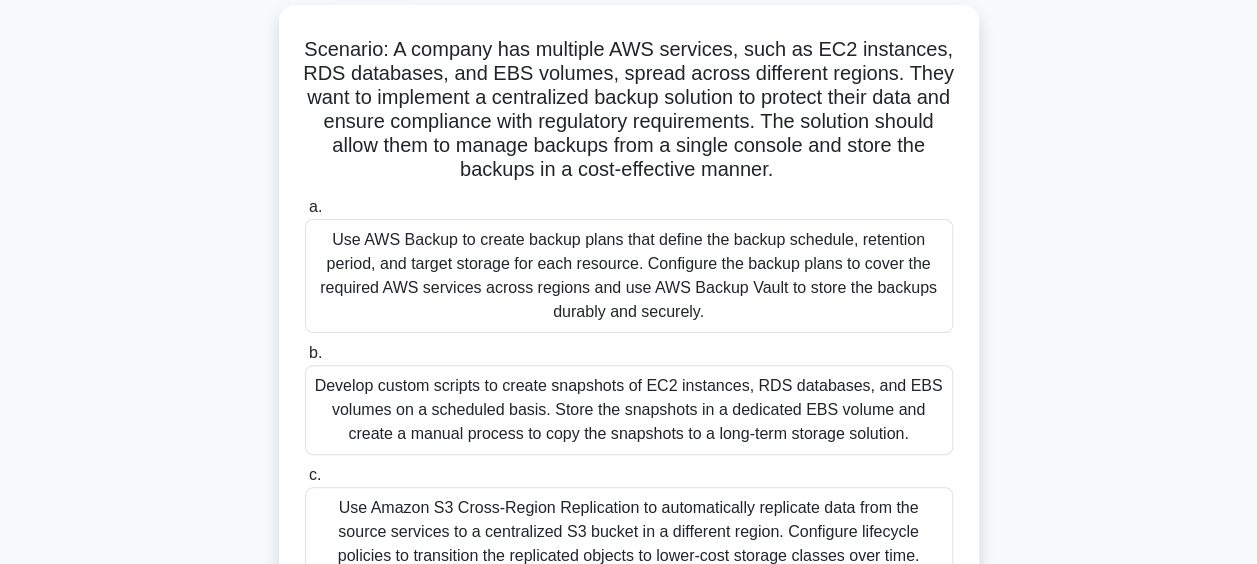 scroll, scrollTop: 114, scrollLeft: 0, axis: vertical 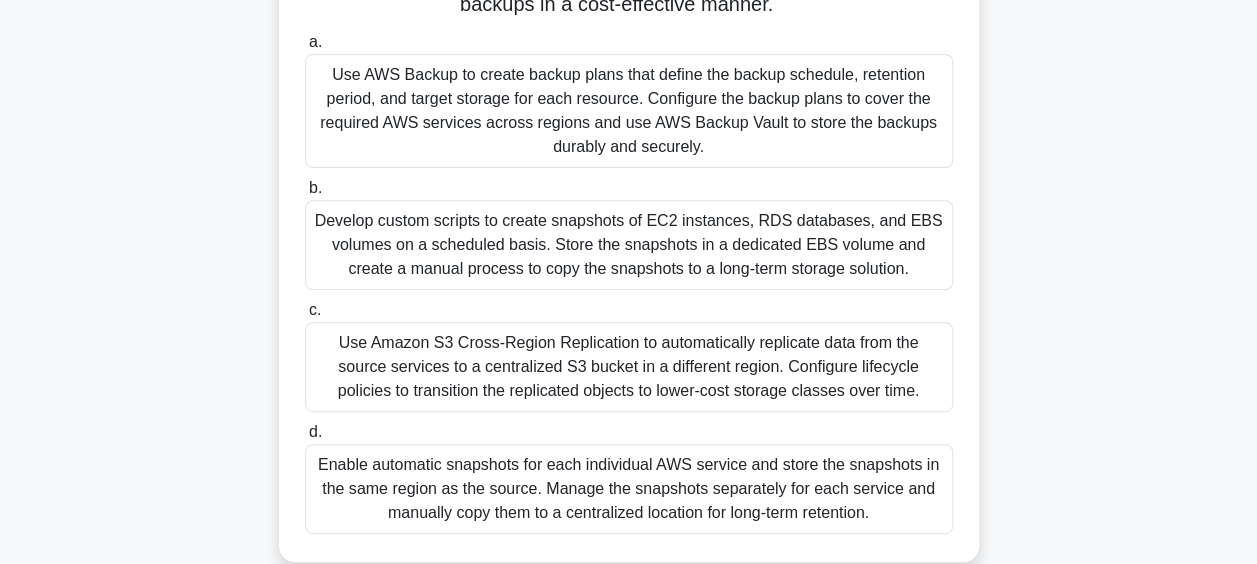 click on "Develop custom scripts to create snapshots of EC2 instances, RDS databases, and EBS volumes on a scheduled basis. Store the snapshots in a dedicated EBS volume and create a manual process to copy the snapshots to a long-term storage solution." at bounding box center [629, 245] 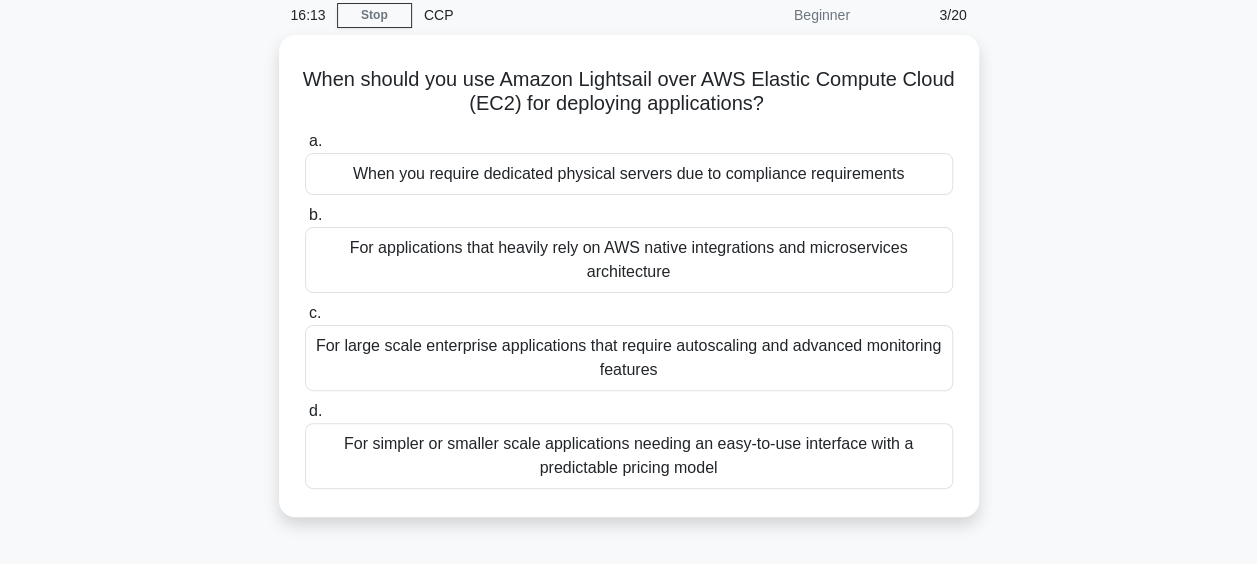 scroll, scrollTop: 0, scrollLeft: 0, axis: both 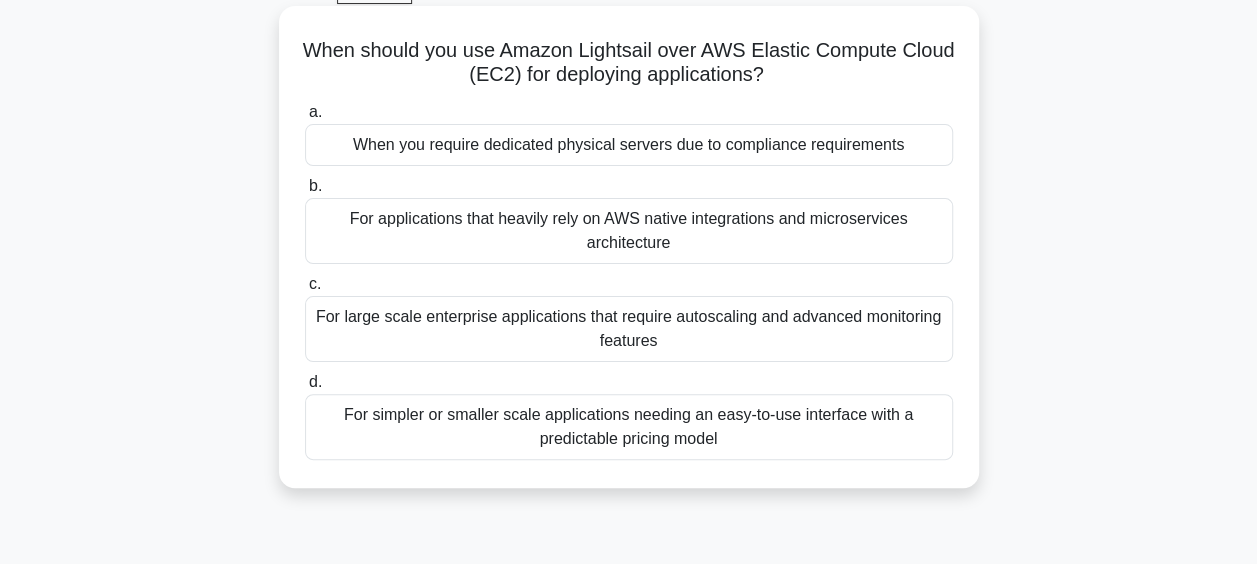 click on "When you require dedicated physical servers due to compliance requirements" at bounding box center [629, 145] 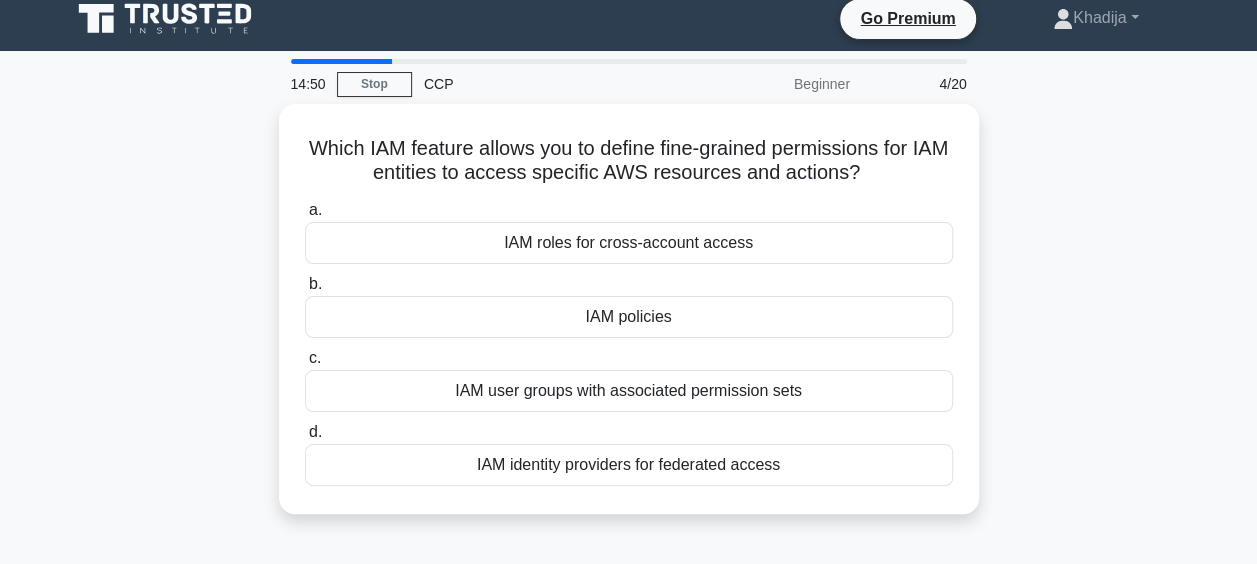 scroll, scrollTop: 0, scrollLeft: 0, axis: both 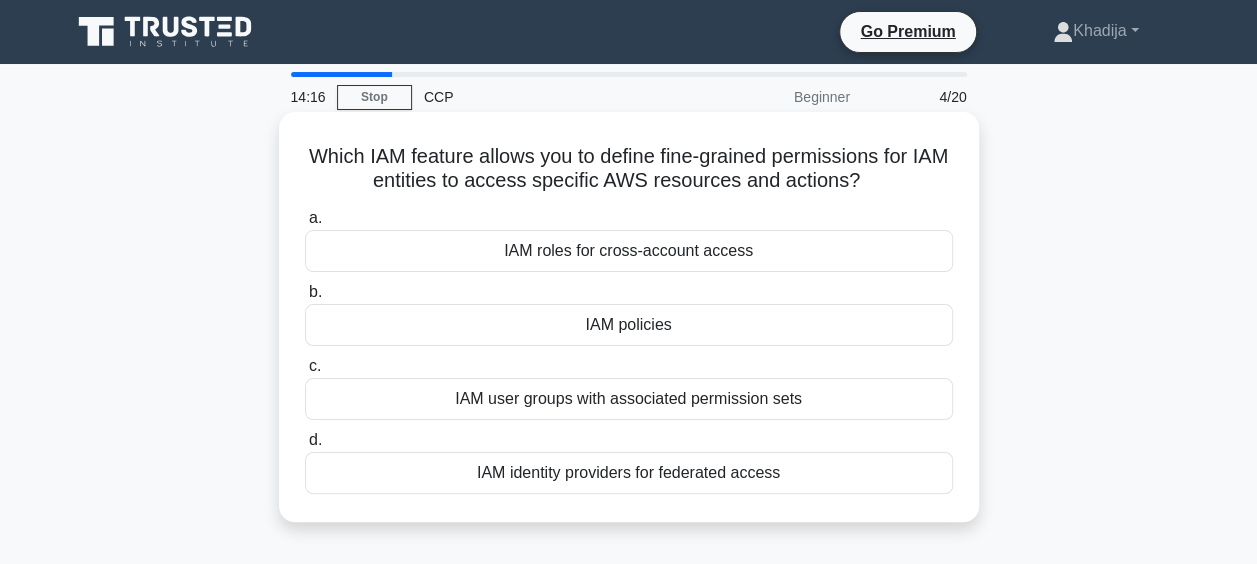 click on "IAM policies" at bounding box center (629, 325) 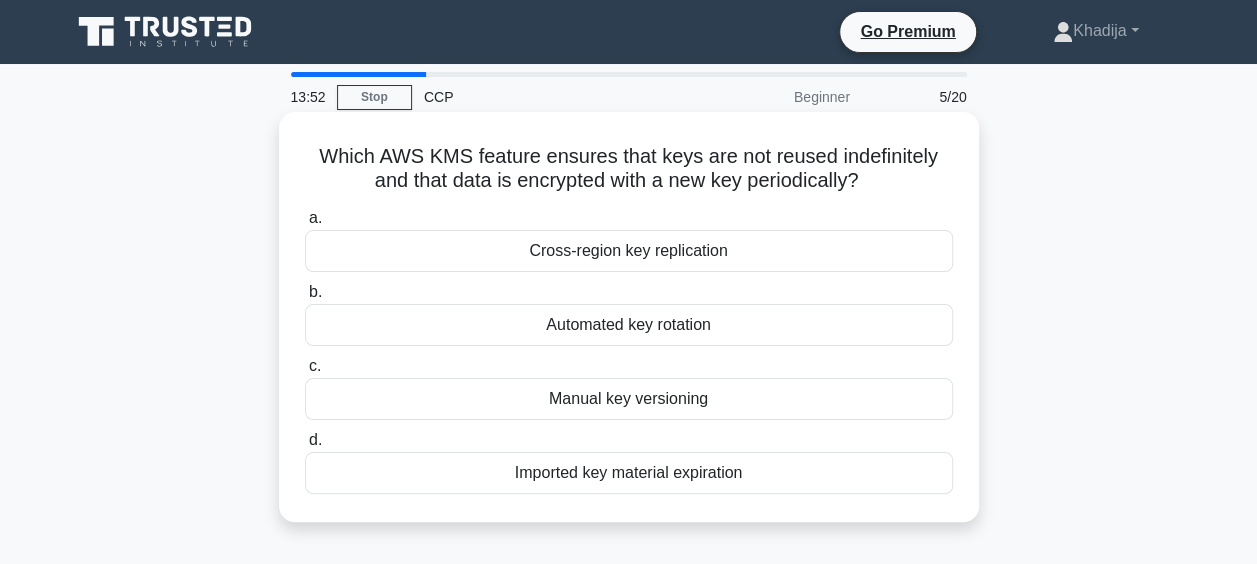 click on "Automated key rotation" at bounding box center (629, 325) 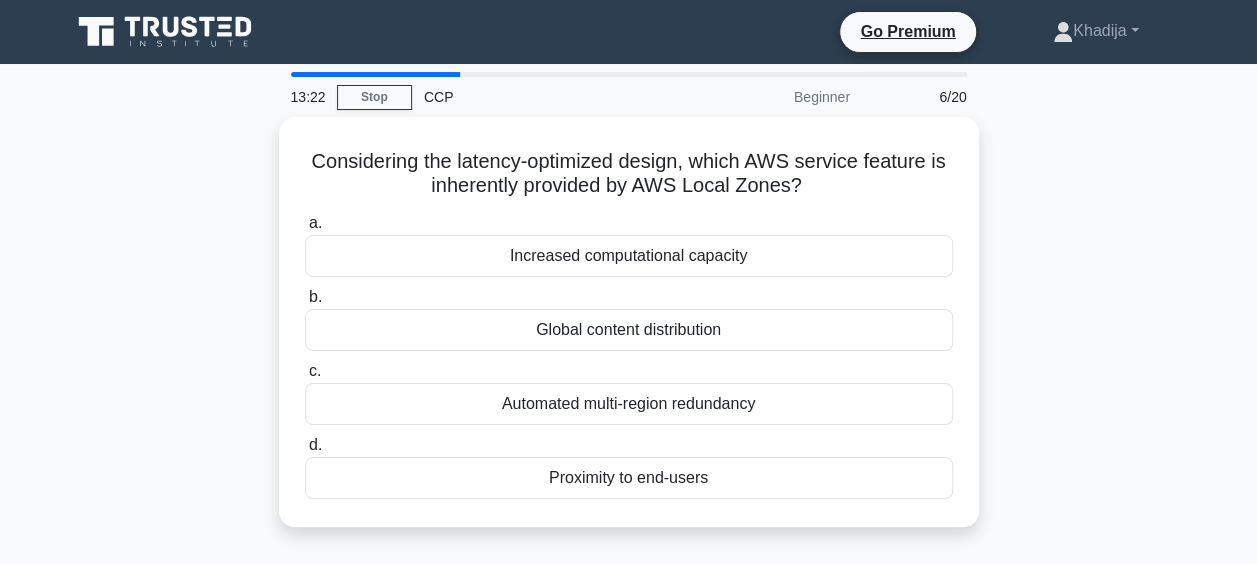 click on "Global content distribution" at bounding box center (629, 330) 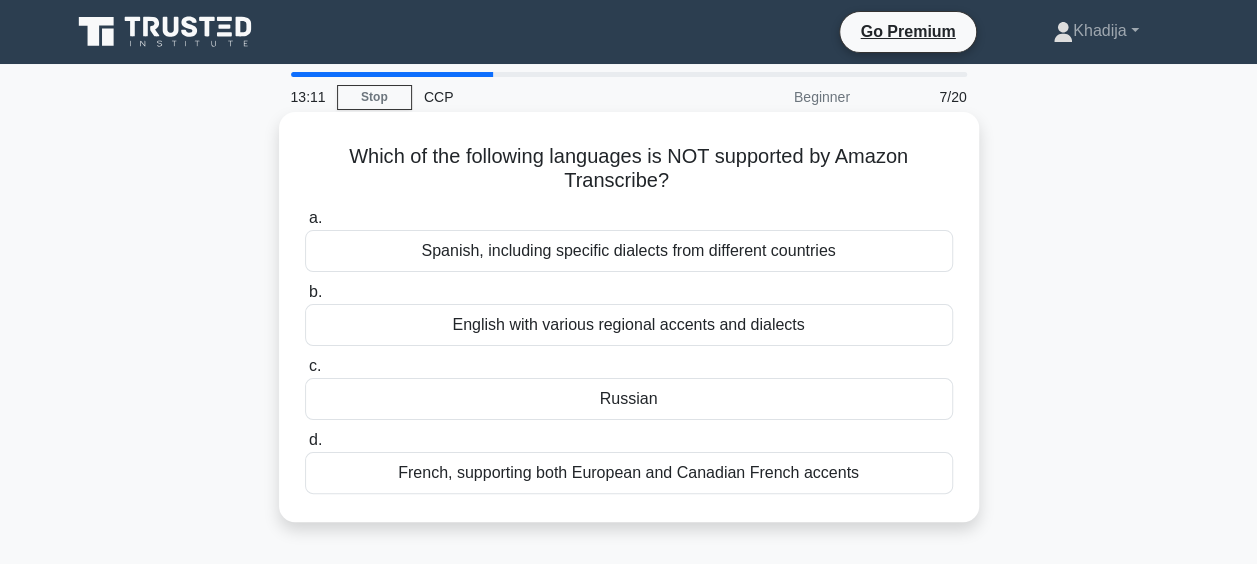click on "Russian" at bounding box center [629, 399] 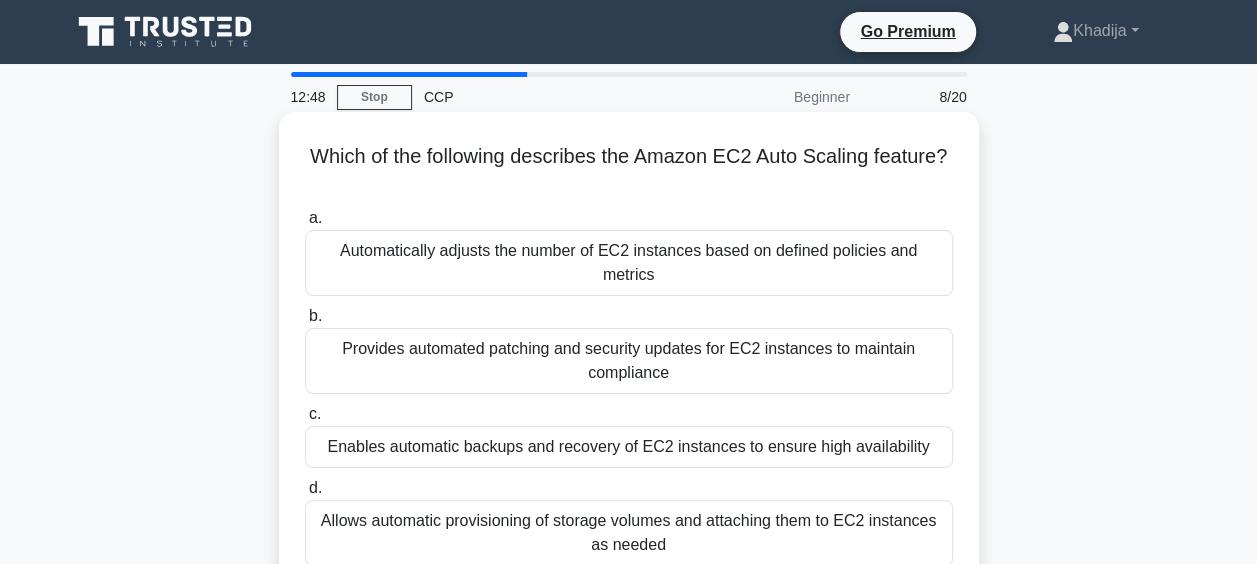 click on "Automatically adjusts the number of EC2 instances based on defined policies and metrics" at bounding box center (629, 263) 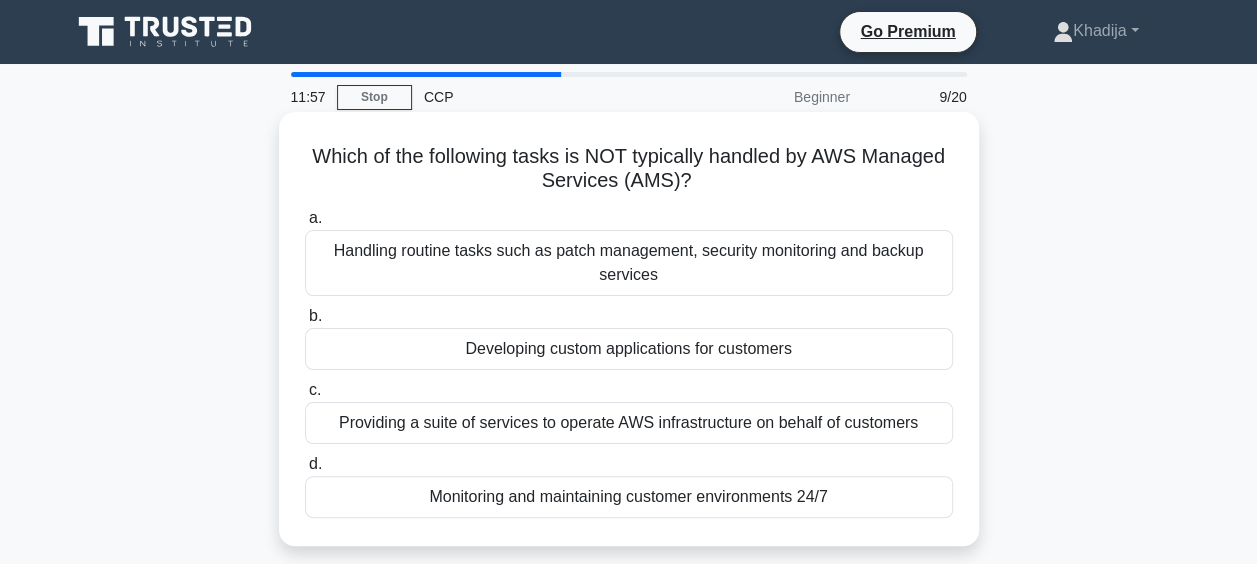 click on "Monitoring and maintaining customer environments 24/7" at bounding box center (629, 497) 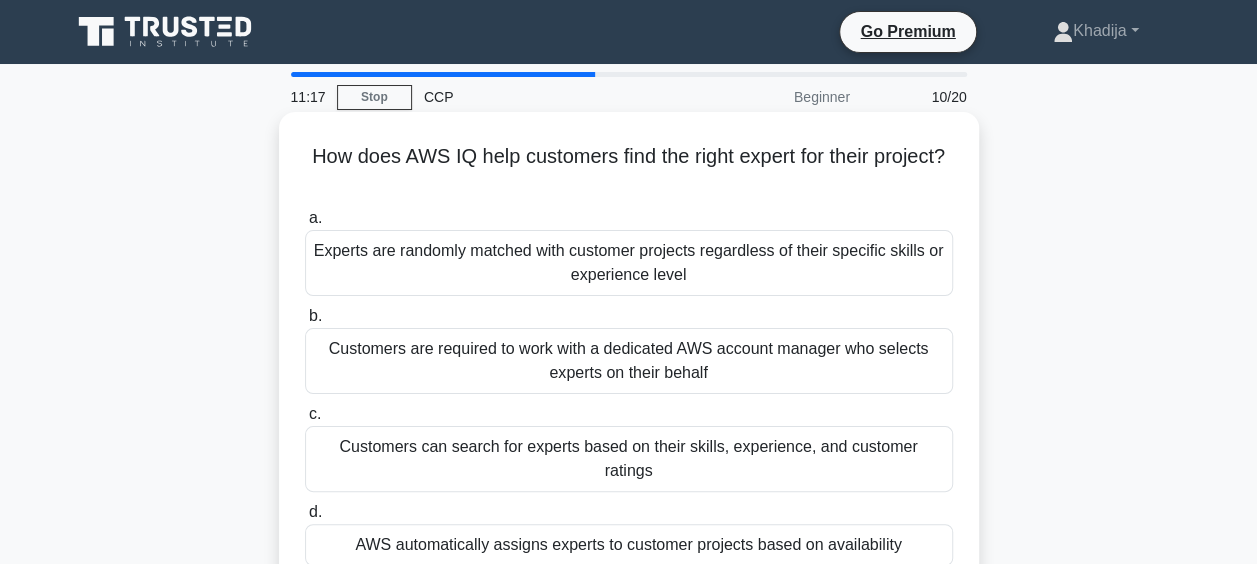 click on "AWS automatically assigns experts to customer projects based on availability" at bounding box center [629, 545] 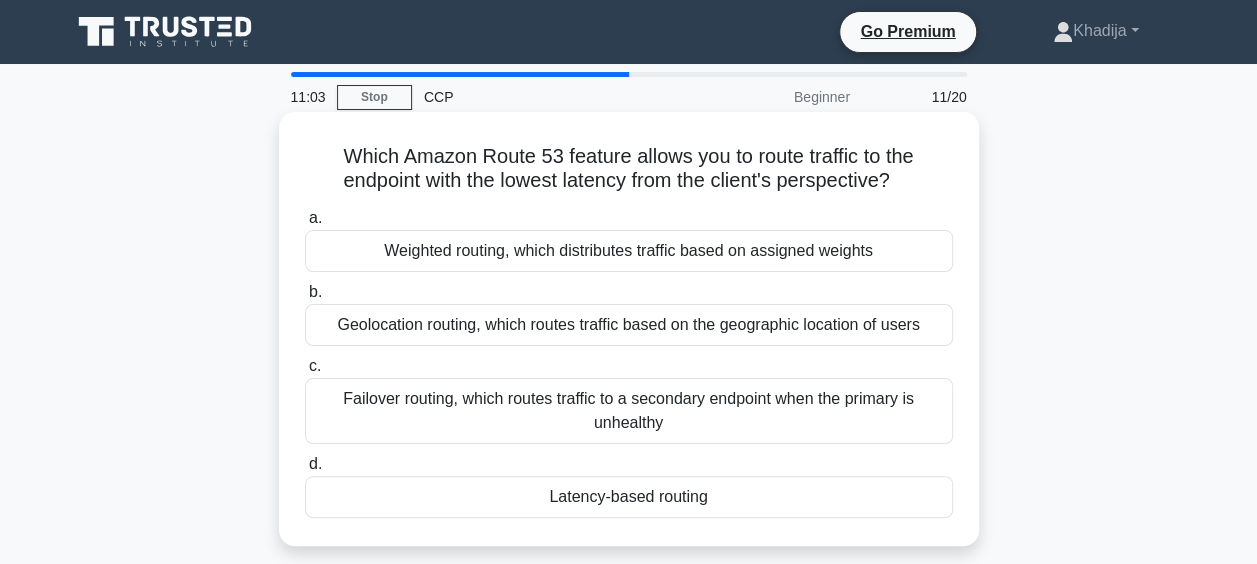 click on "Latency-based routing" at bounding box center (629, 497) 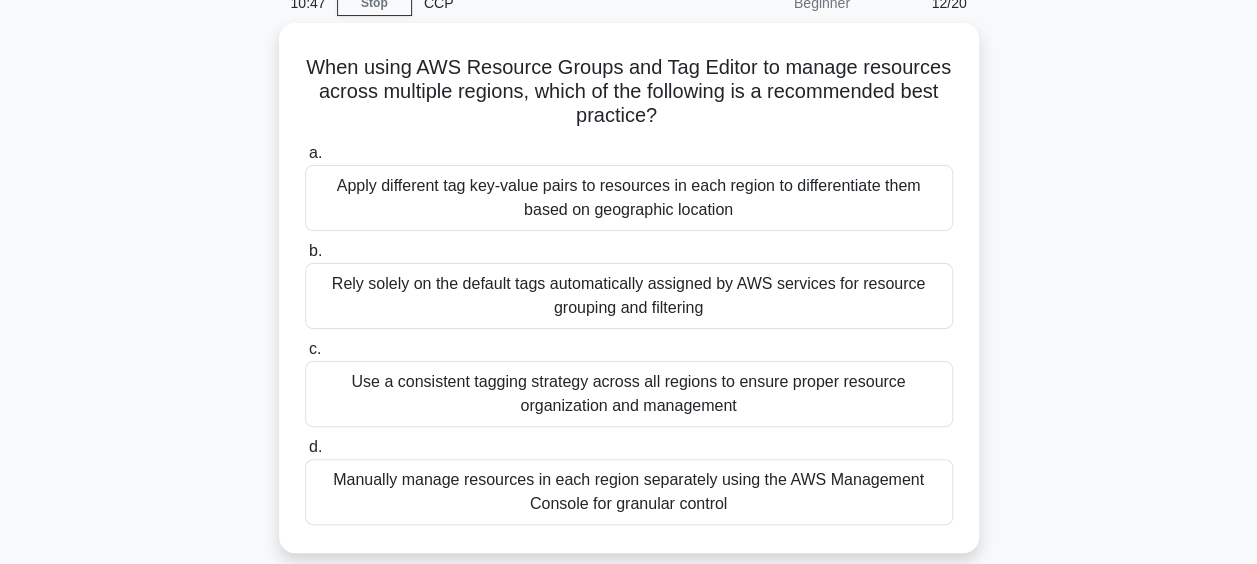 scroll, scrollTop: 97, scrollLeft: 0, axis: vertical 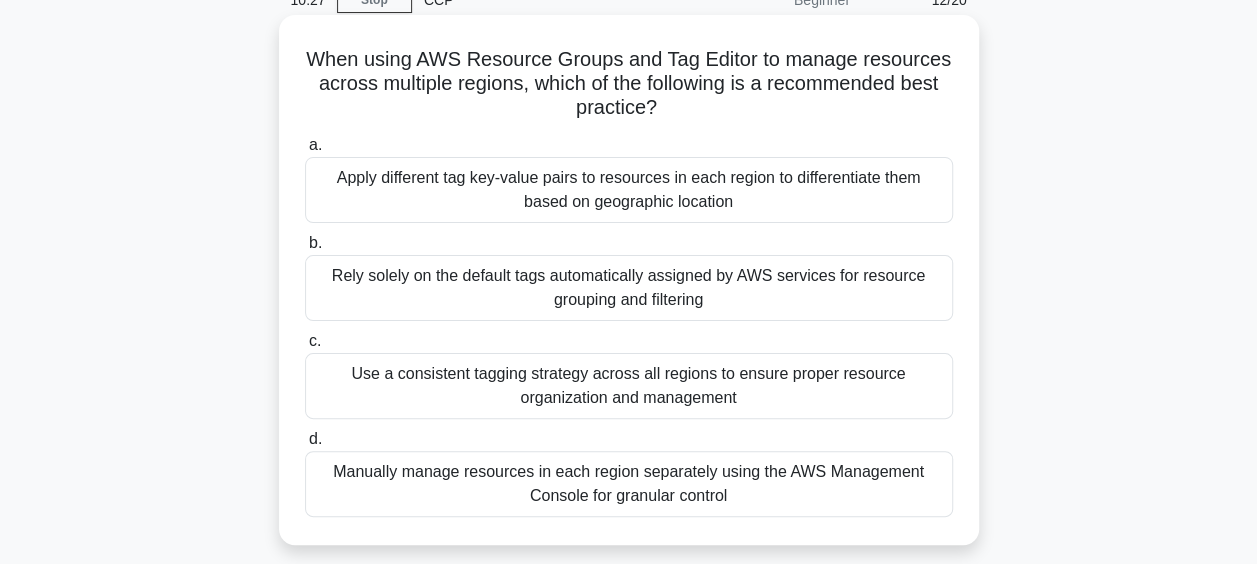 click on "Rely solely on the default tags automatically assigned by AWS services for resource grouping and filtering" at bounding box center [629, 288] 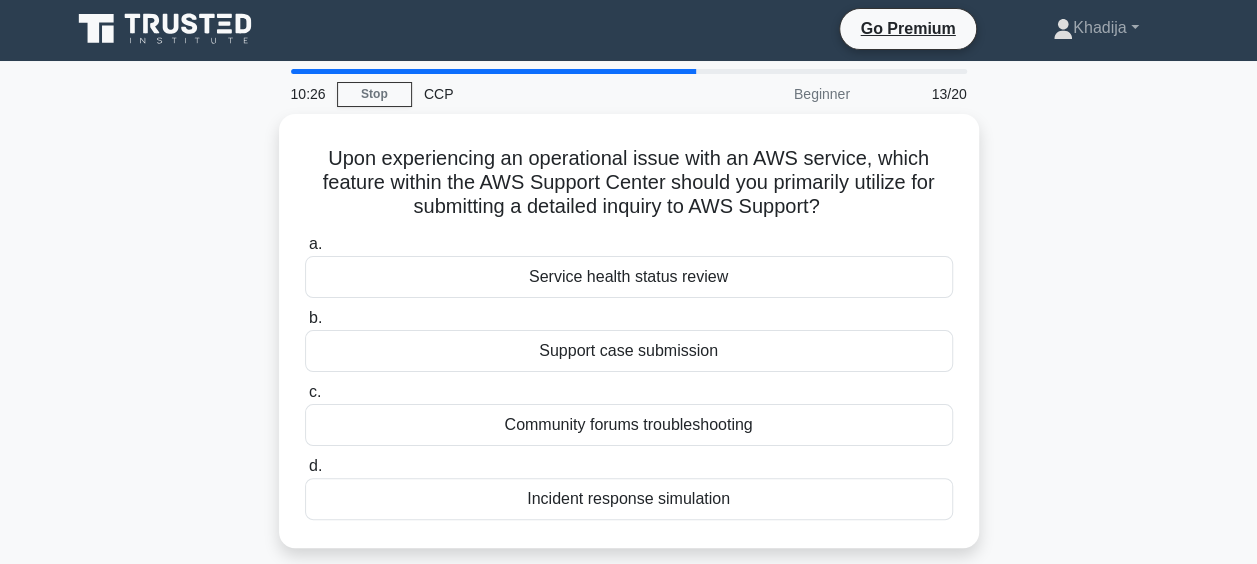 scroll, scrollTop: 0, scrollLeft: 0, axis: both 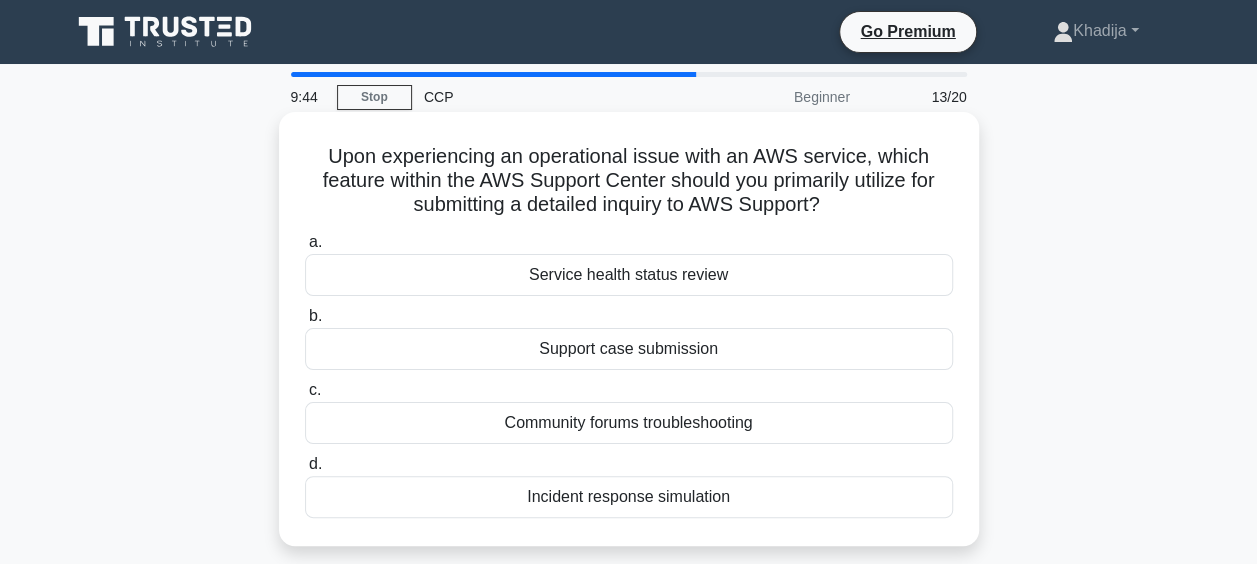 click on "Service health status review" at bounding box center [629, 275] 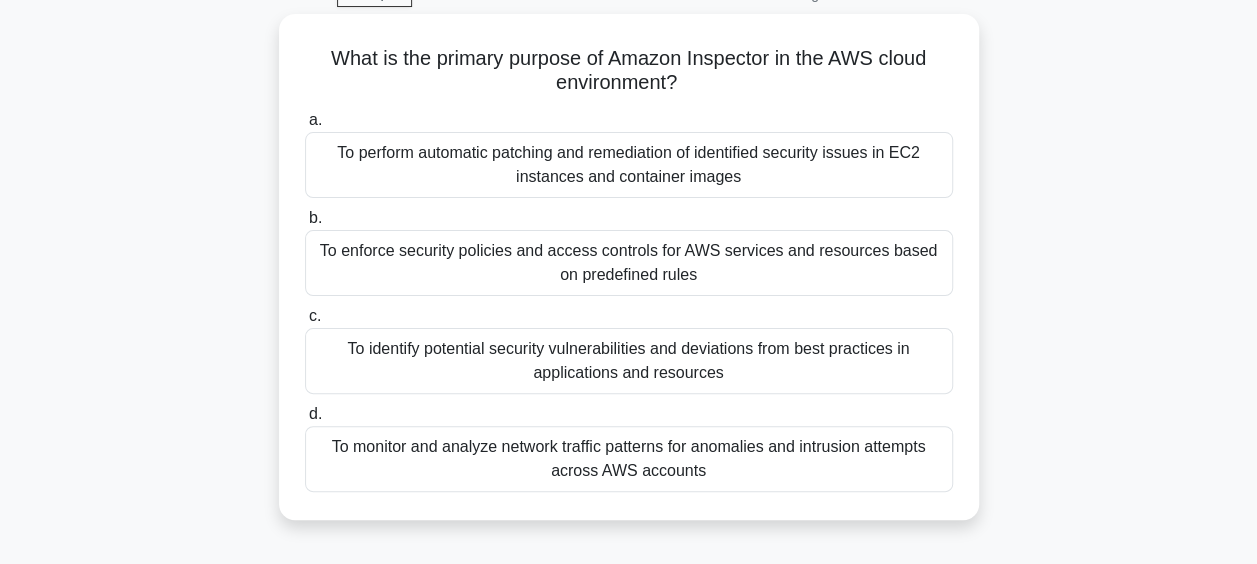 scroll, scrollTop: 107, scrollLeft: 0, axis: vertical 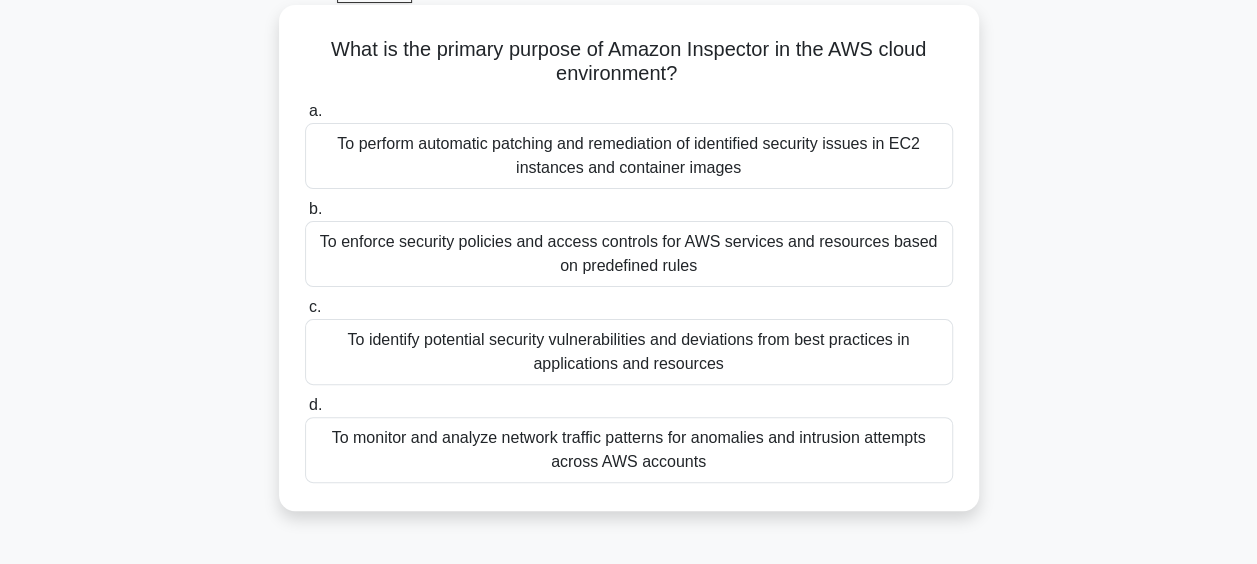 click on "To perform automatic patching and remediation of identified security issues in EC2 instances and container images" at bounding box center (629, 156) 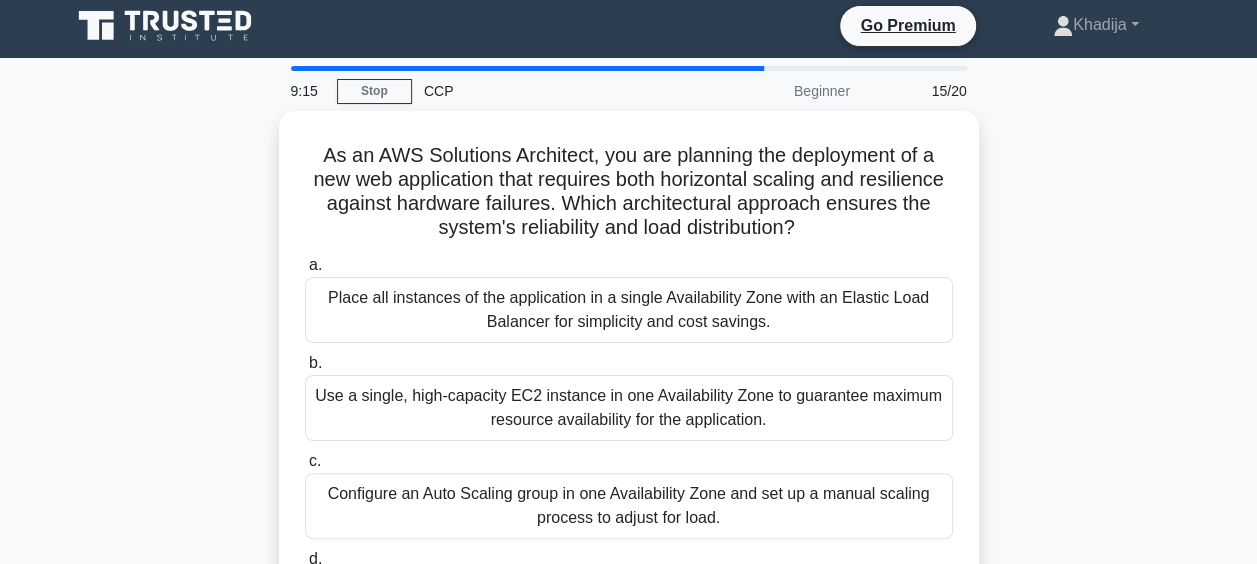 scroll, scrollTop: 0, scrollLeft: 0, axis: both 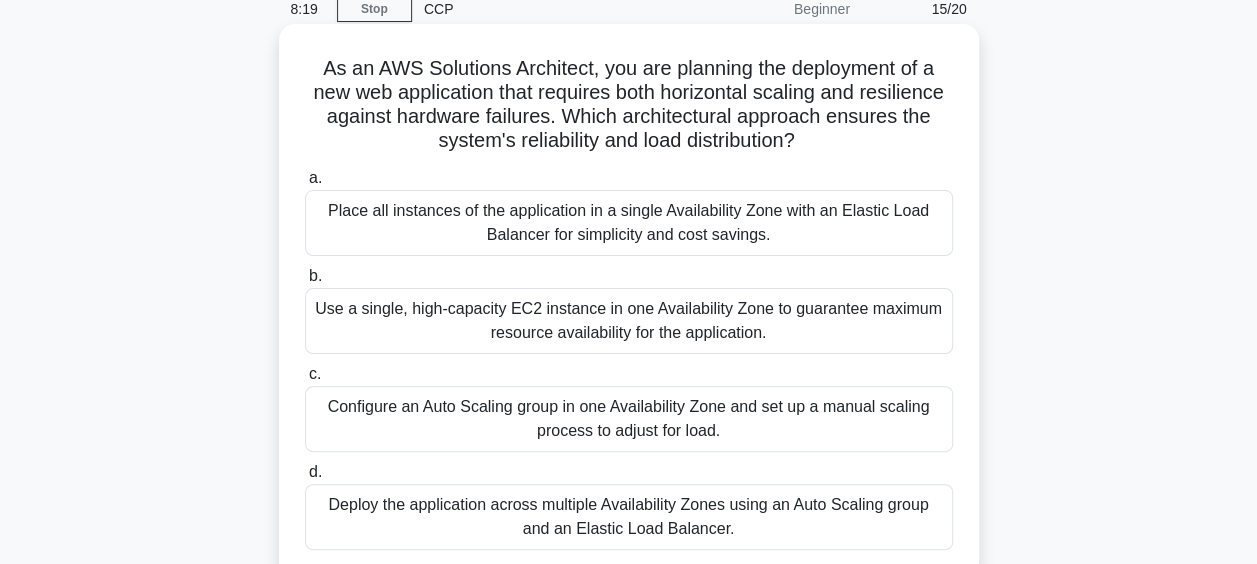 click on "Configure an Auto Scaling group in one Availability Zone and set up a manual scaling process to adjust for load." at bounding box center [629, 419] 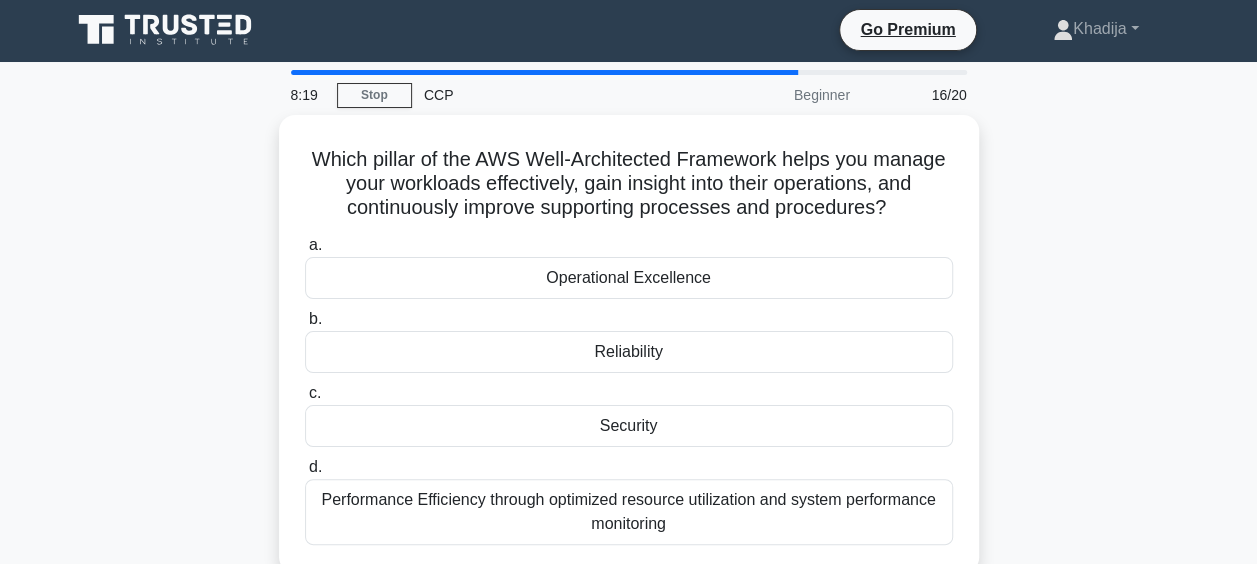 scroll, scrollTop: 0, scrollLeft: 0, axis: both 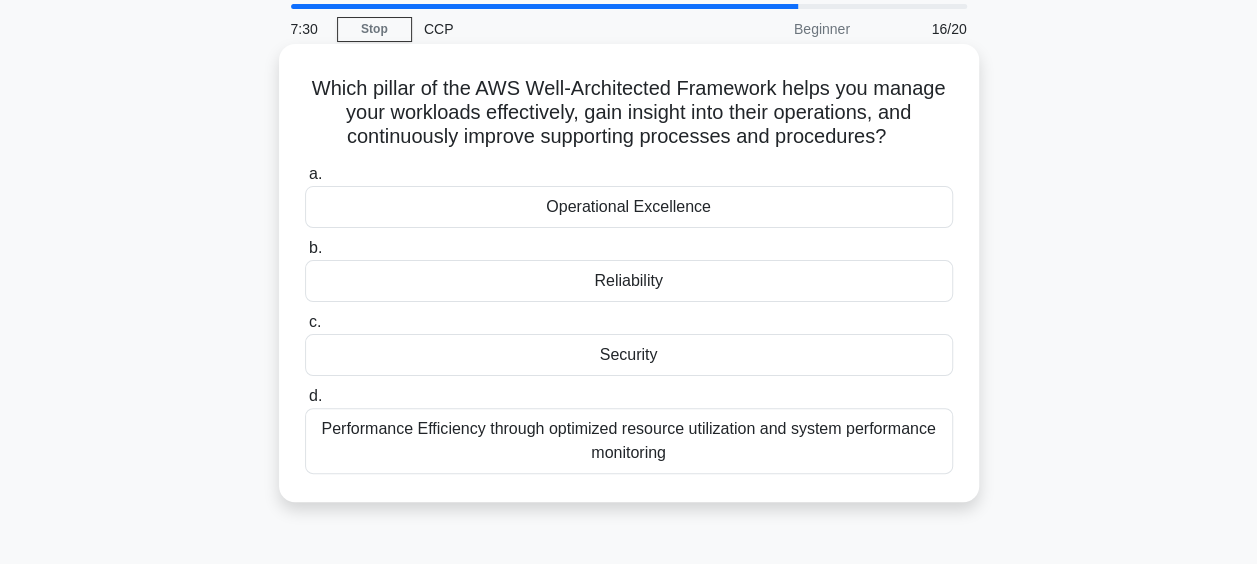 click on "Reliability" at bounding box center [629, 281] 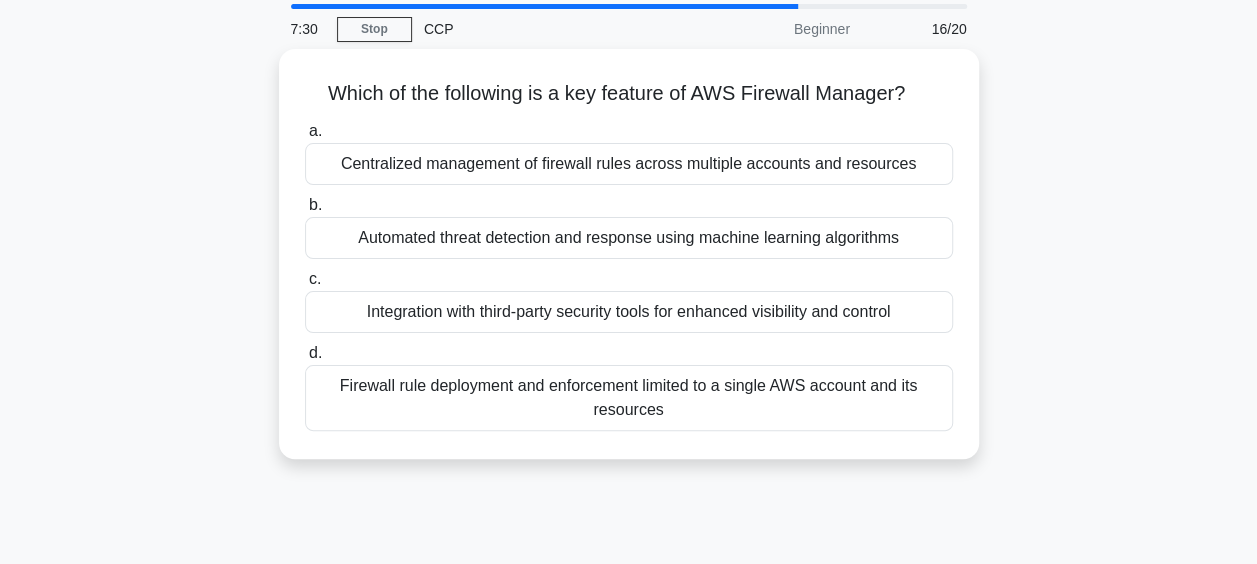 scroll, scrollTop: 0, scrollLeft: 0, axis: both 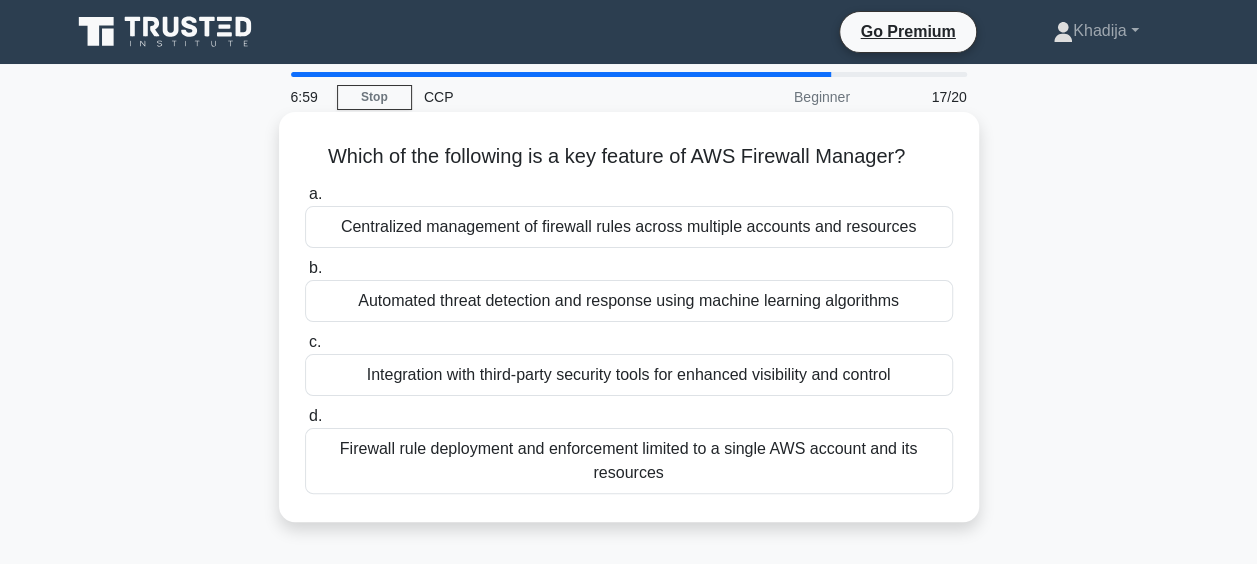 click on "Automated threat detection and response using machine learning algorithms" at bounding box center (629, 301) 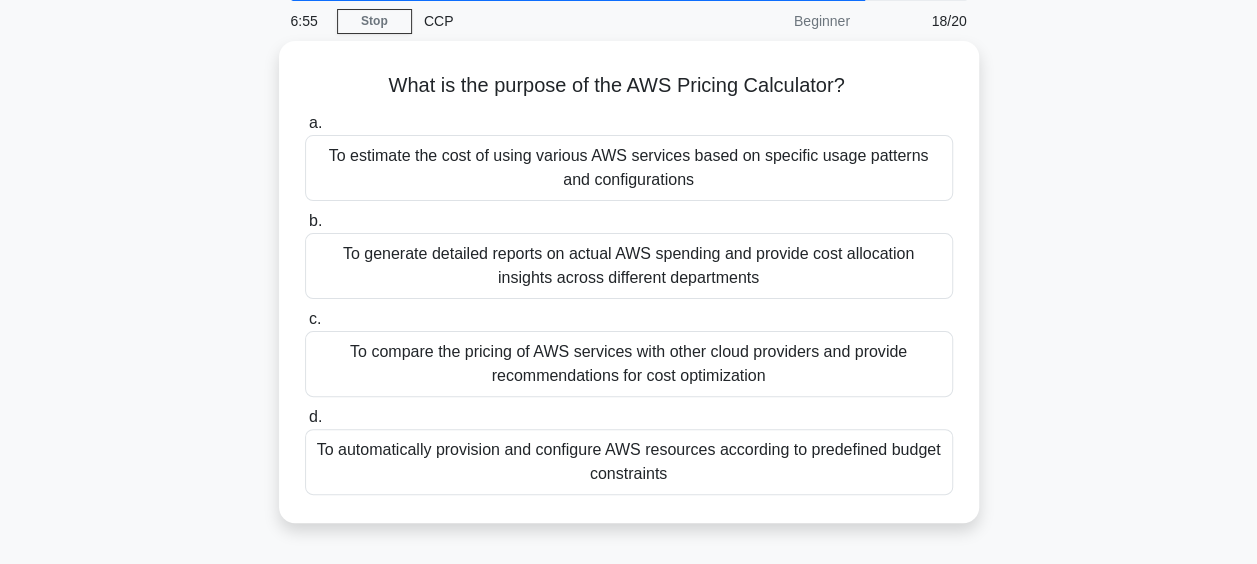scroll, scrollTop: 80, scrollLeft: 0, axis: vertical 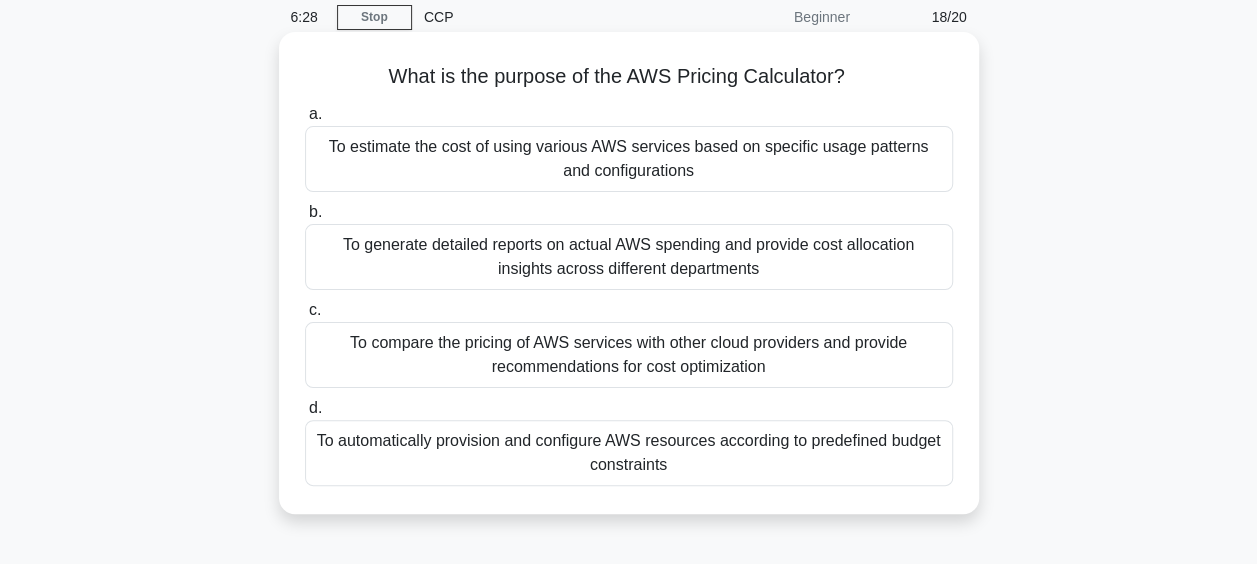 click on "To automatically provision and configure AWS resources according to predefined budget constraints" at bounding box center (629, 453) 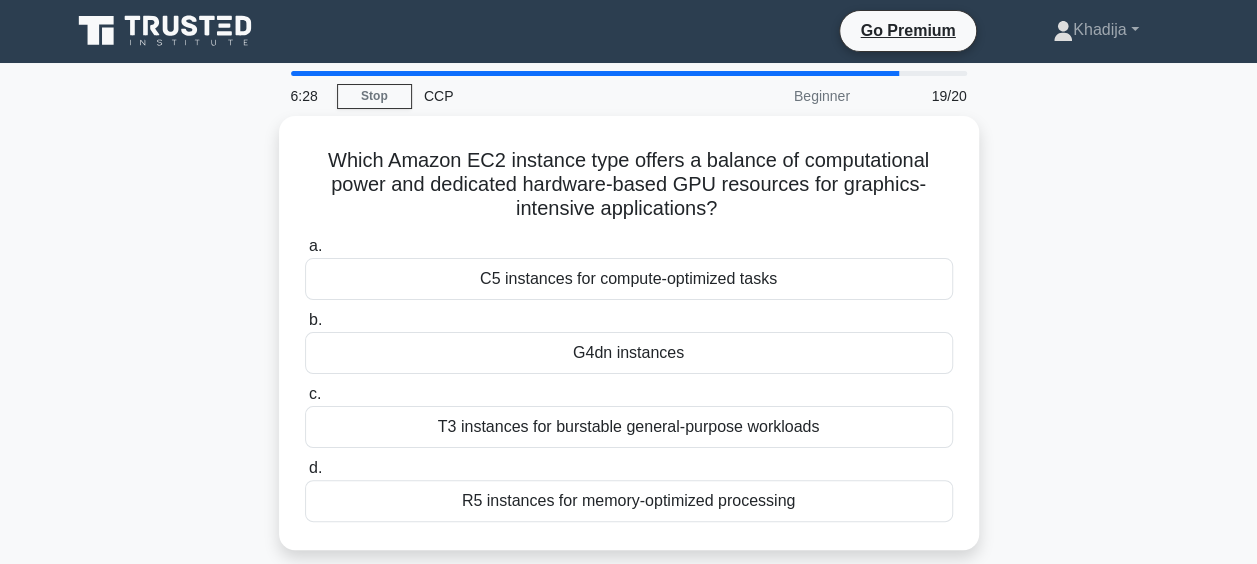 scroll, scrollTop: 0, scrollLeft: 0, axis: both 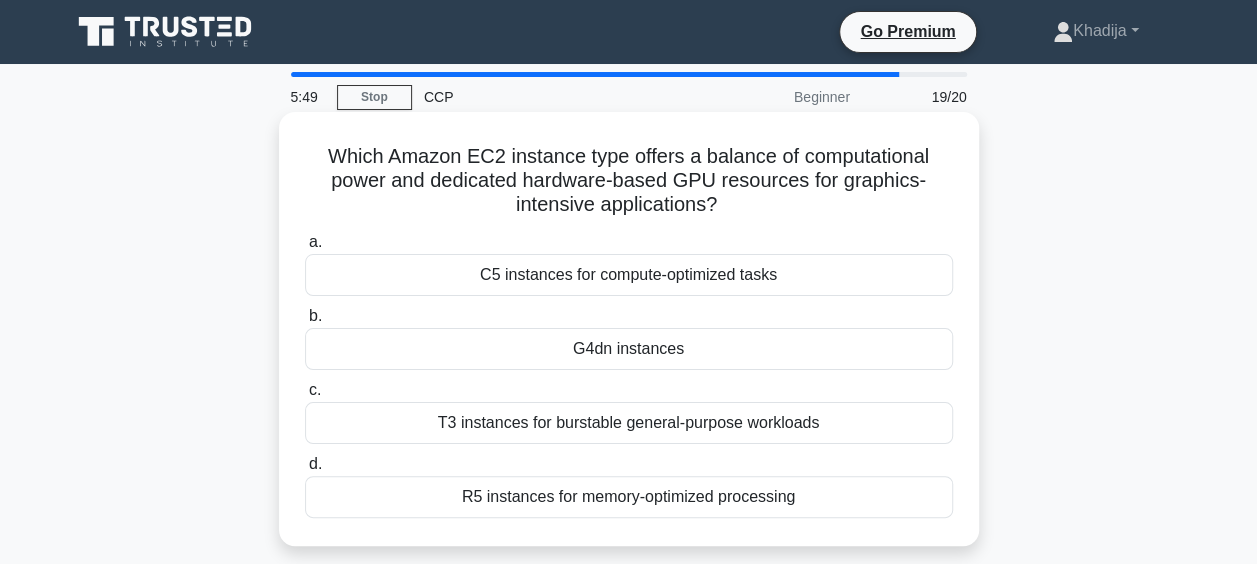 click on "T3 instances for burstable general-purpose workloads" at bounding box center [629, 423] 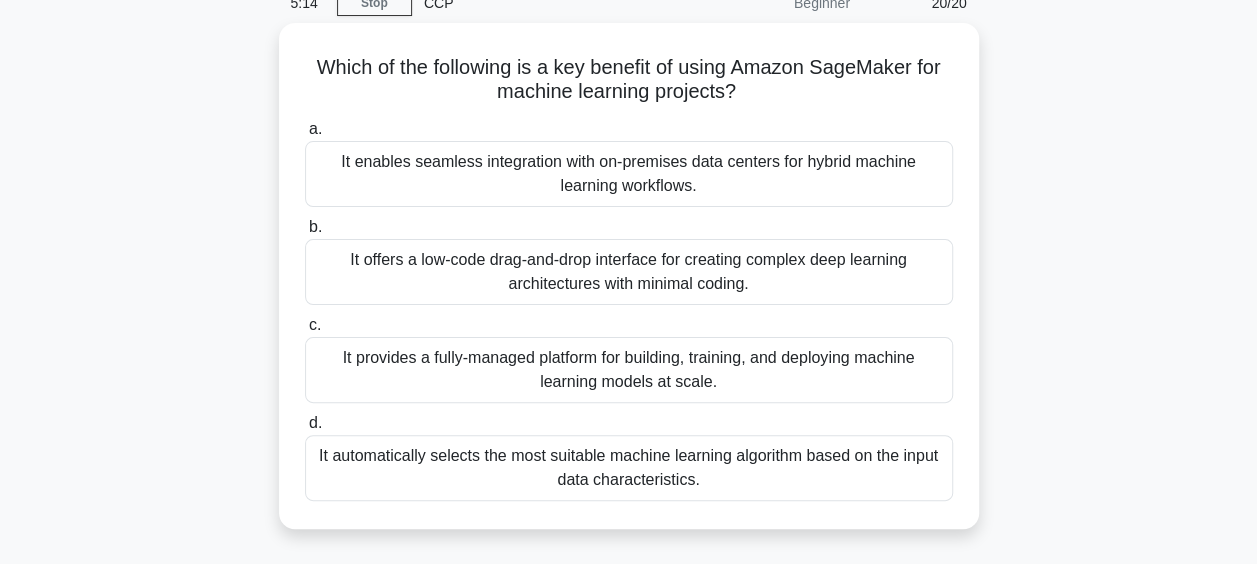 scroll, scrollTop: 97, scrollLeft: 0, axis: vertical 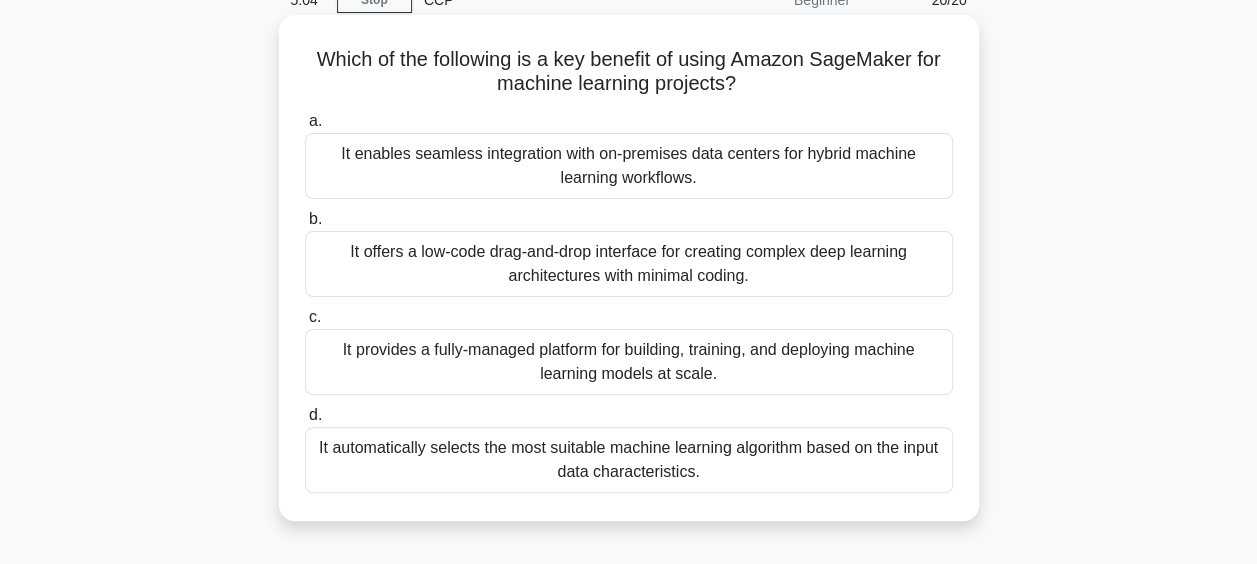 click on "It enables seamless integration with on-premises data centers for hybrid machine learning workflows." at bounding box center (629, 166) 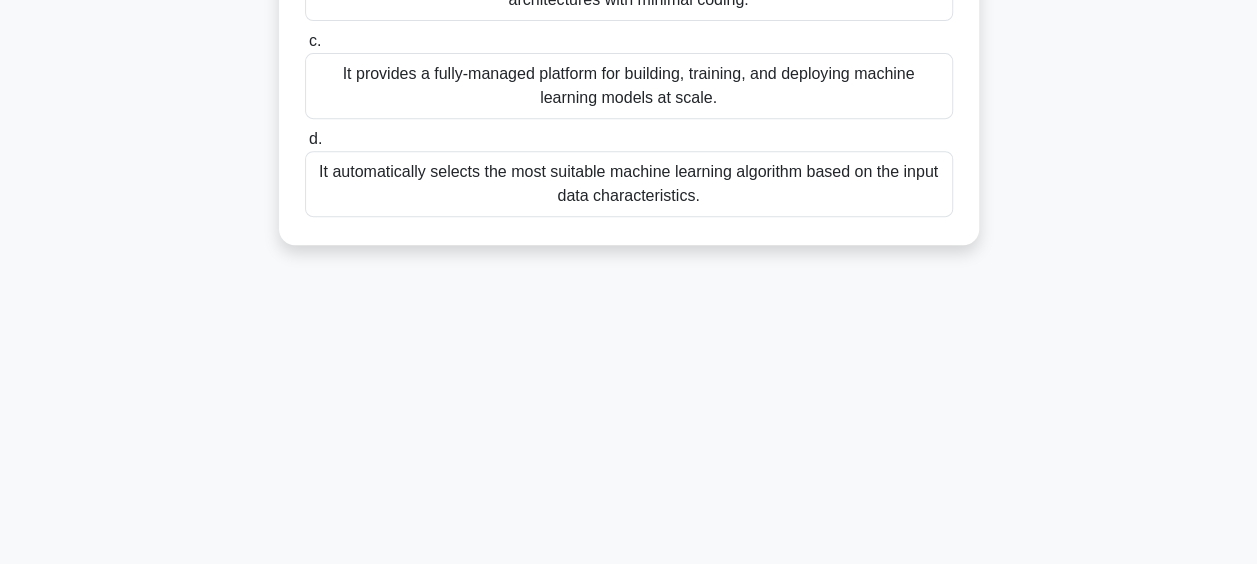 scroll, scrollTop: 447, scrollLeft: 0, axis: vertical 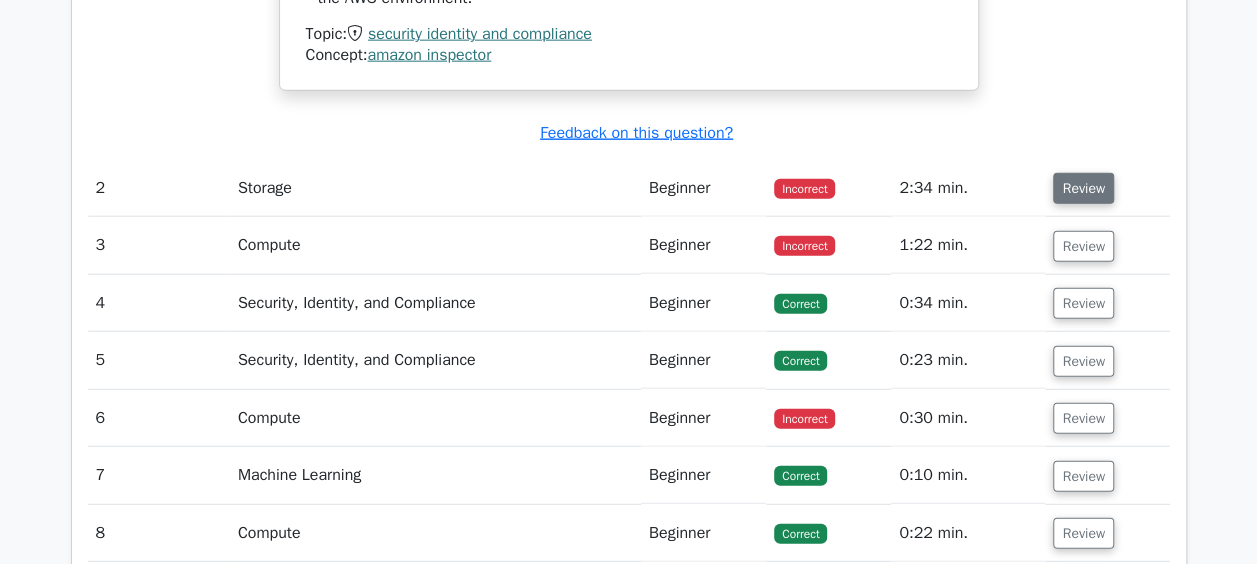 click on "Review" at bounding box center (1083, 188) 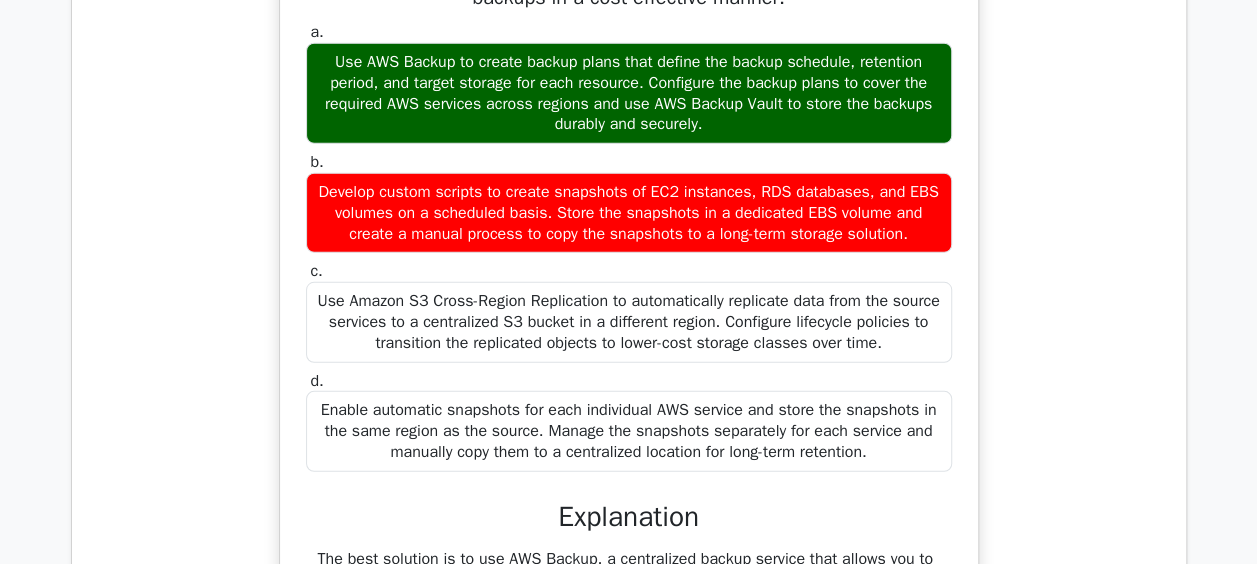 scroll, scrollTop: 2810, scrollLeft: 0, axis: vertical 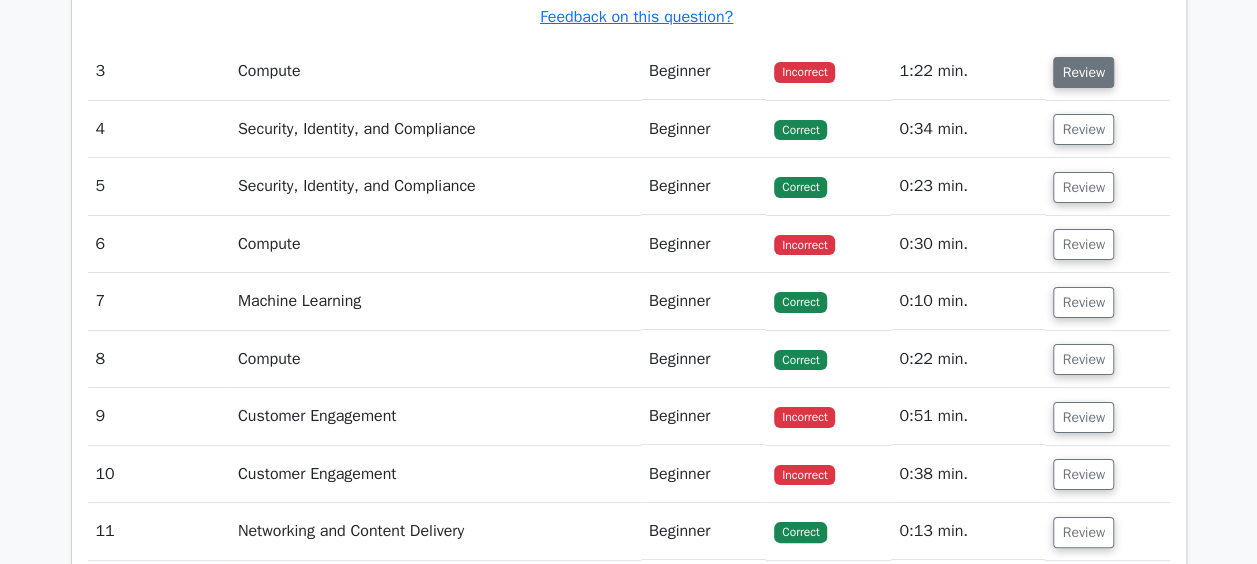 click on "Review" at bounding box center (1083, 72) 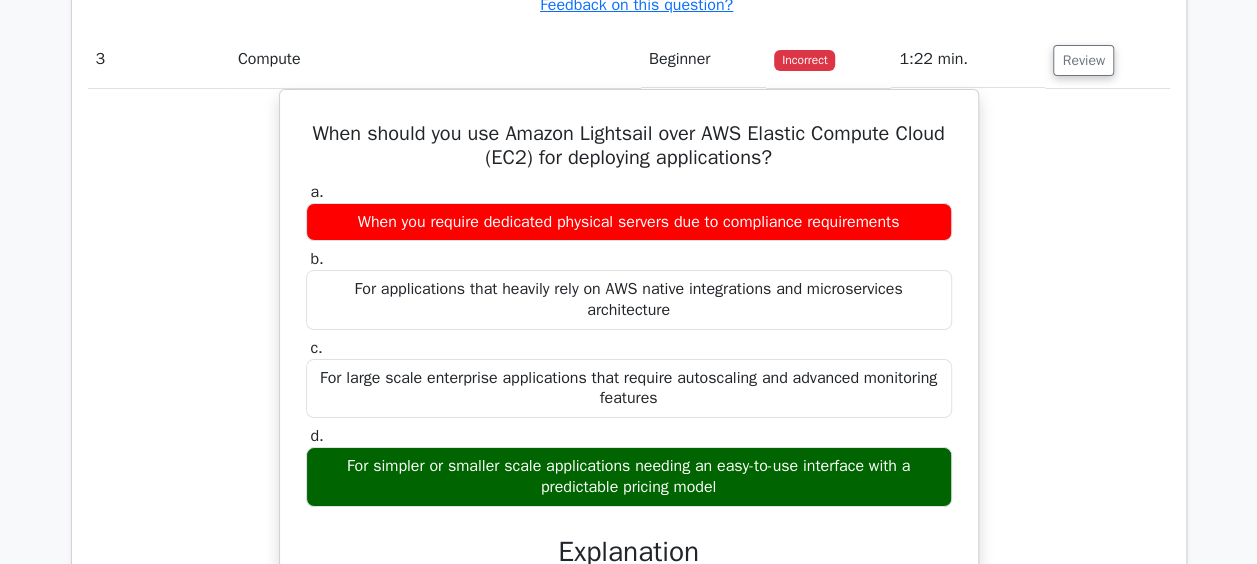 scroll, scrollTop: 3705, scrollLeft: 0, axis: vertical 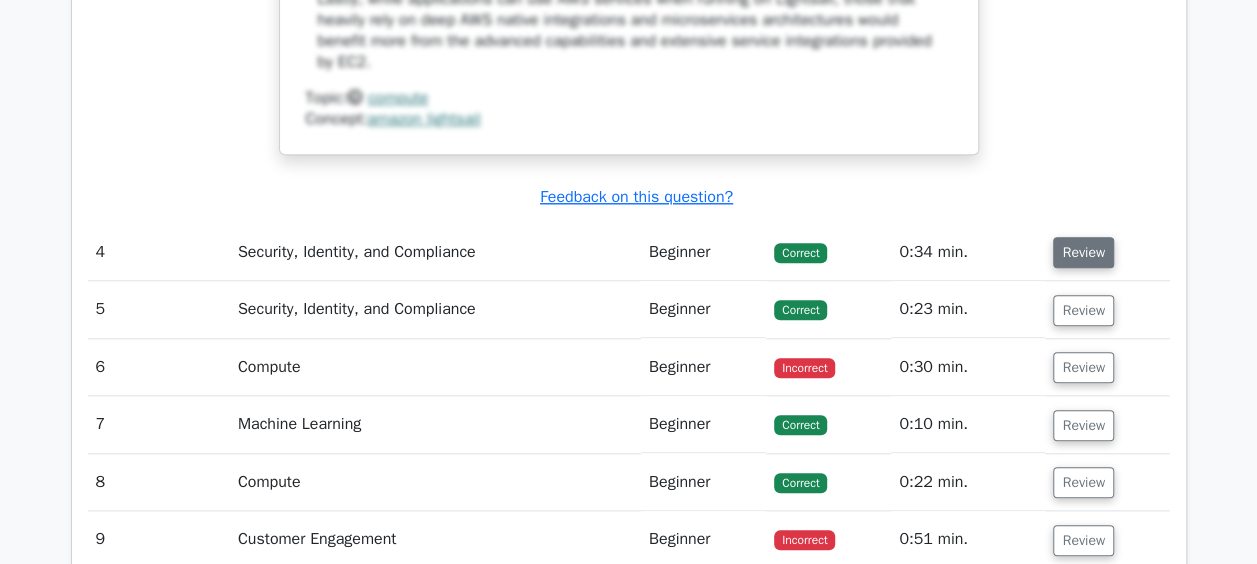 click on "Review" at bounding box center (1083, 252) 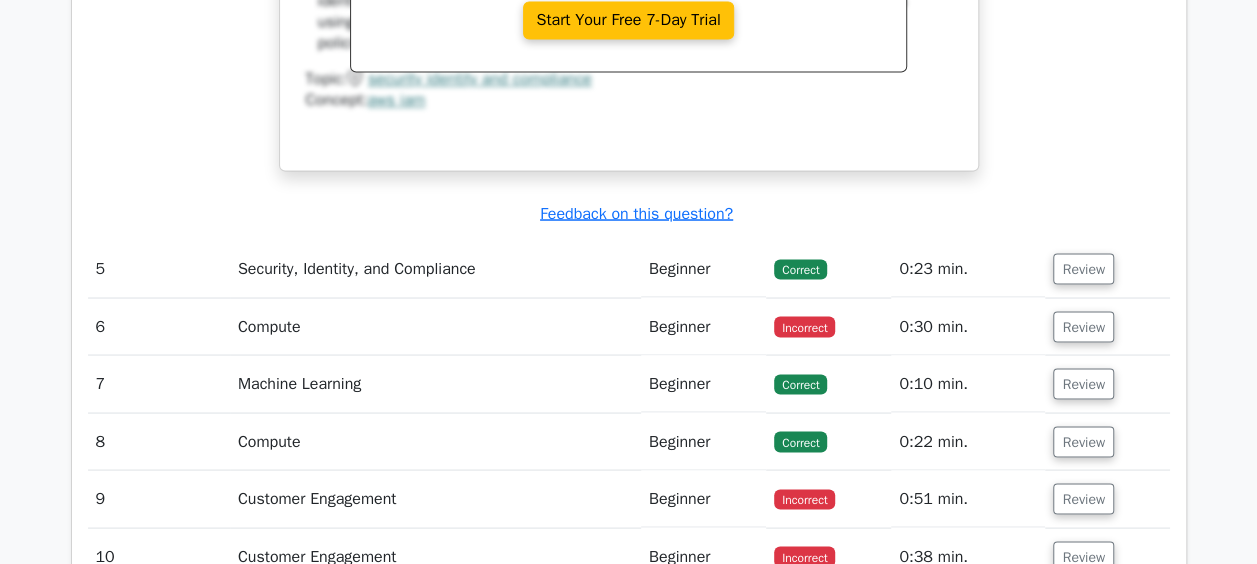 scroll, scrollTop: 5506, scrollLeft: 0, axis: vertical 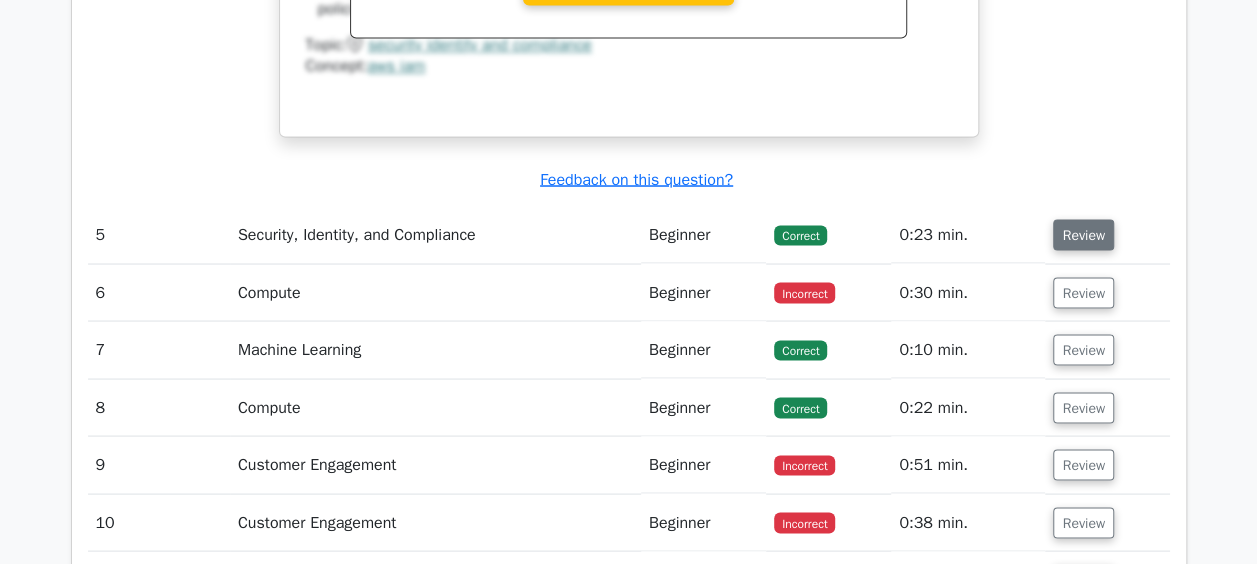 click on "Review" at bounding box center [1083, 234] 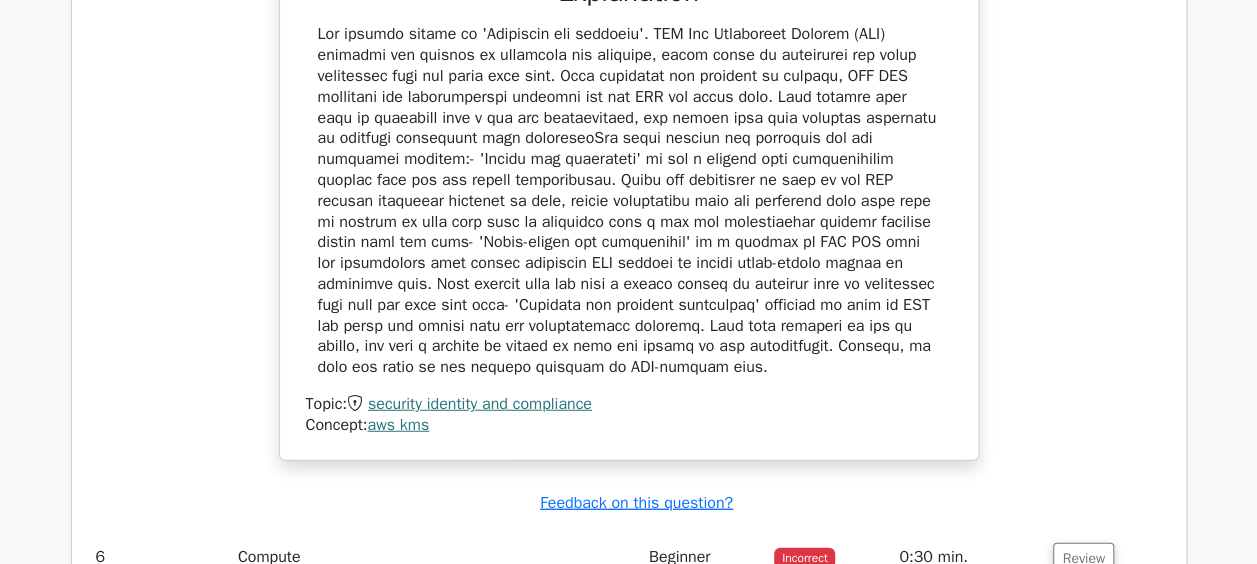 scroll, scrollTop: 6172, scrollLeft: 0, axis: vertical 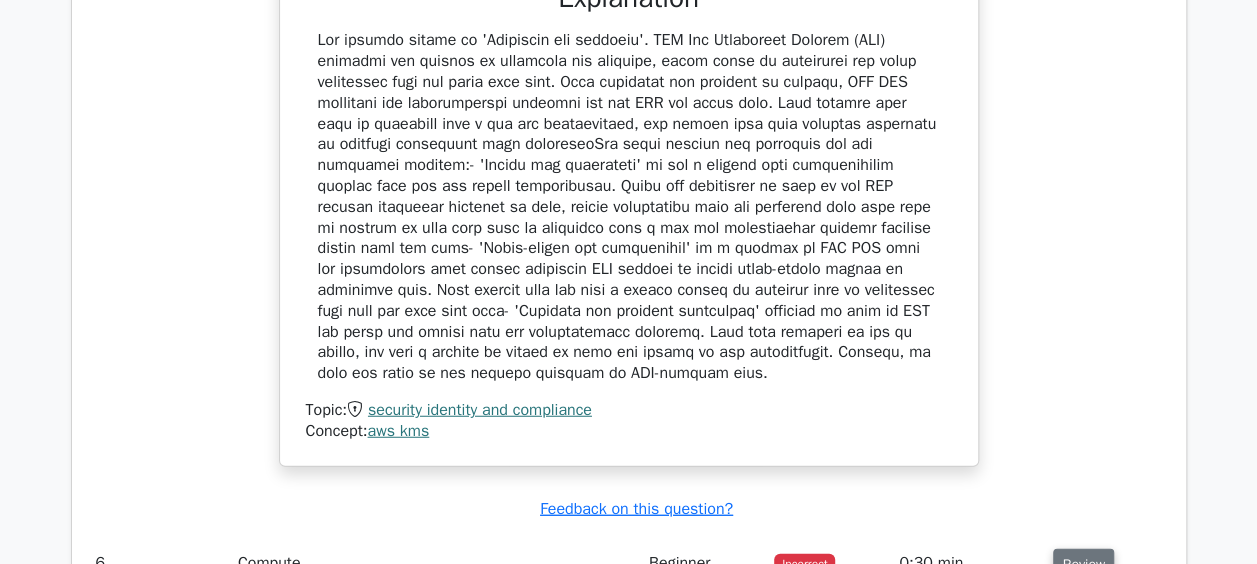 click on "Review" at bounding box center [1083, 564] 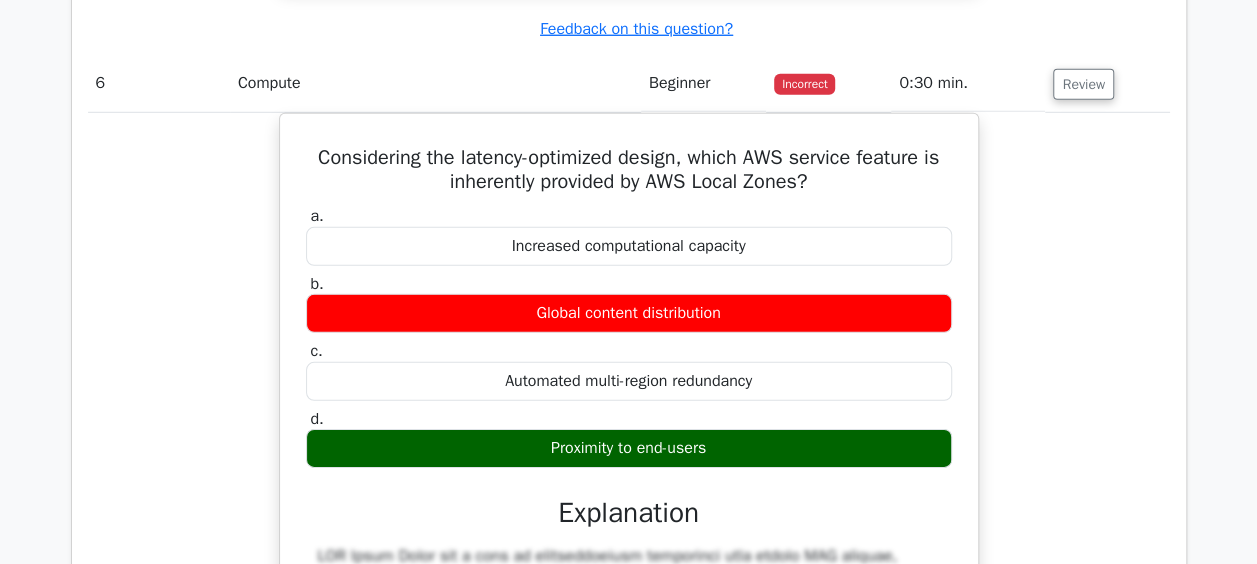 scroll, scrollTop: 6670, scrollLeft: 0, axis: vertical 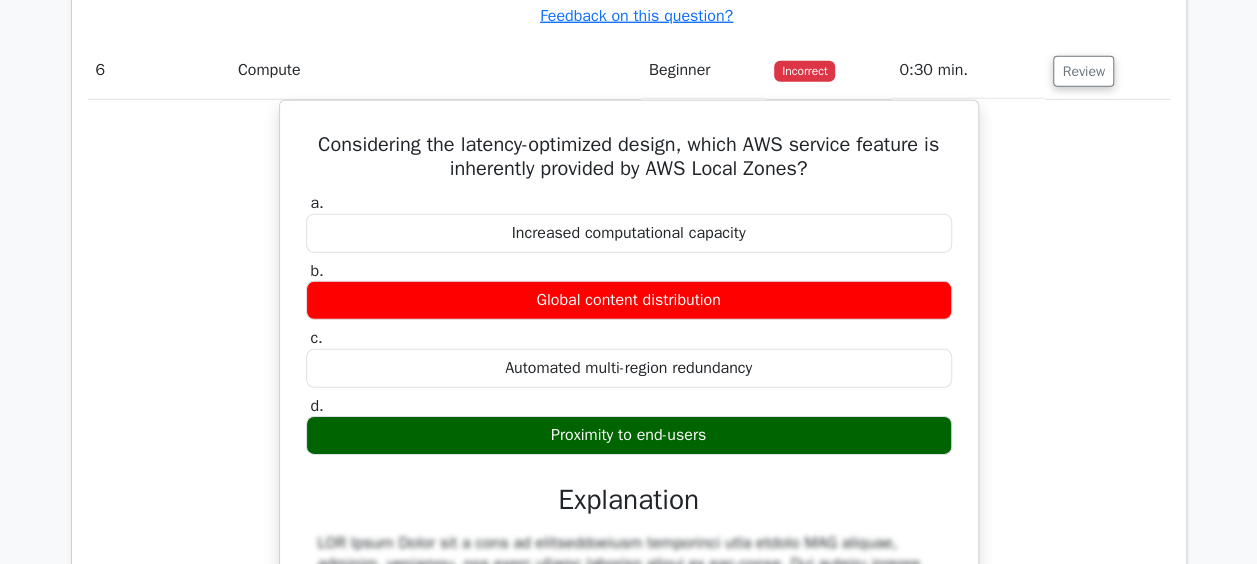 click on "Go Premium
Khadija" at bounding box center (628, -1939) 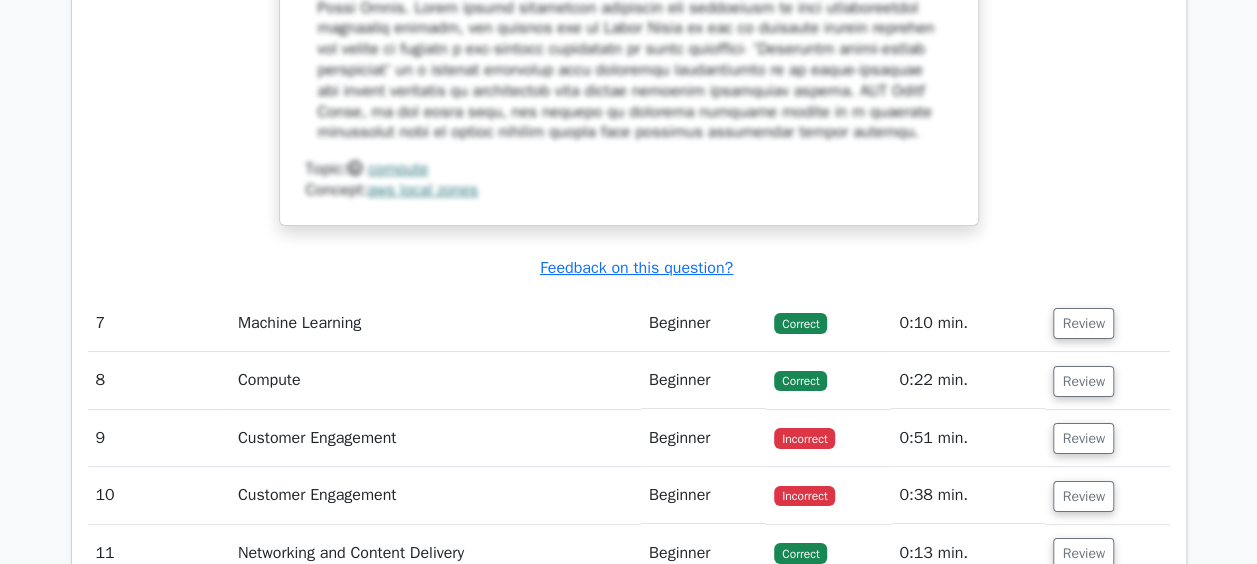 scroll, scrollTop: 7446, scrollLeft: 0, axis: vertical 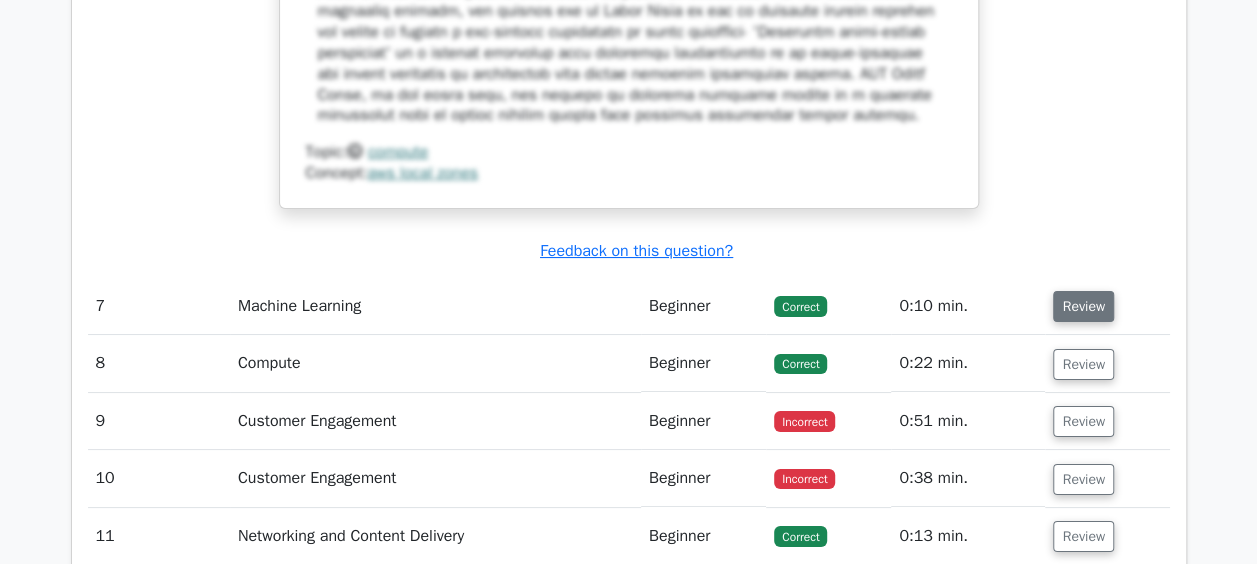click on "Review" at bounding box center (1083, 306) 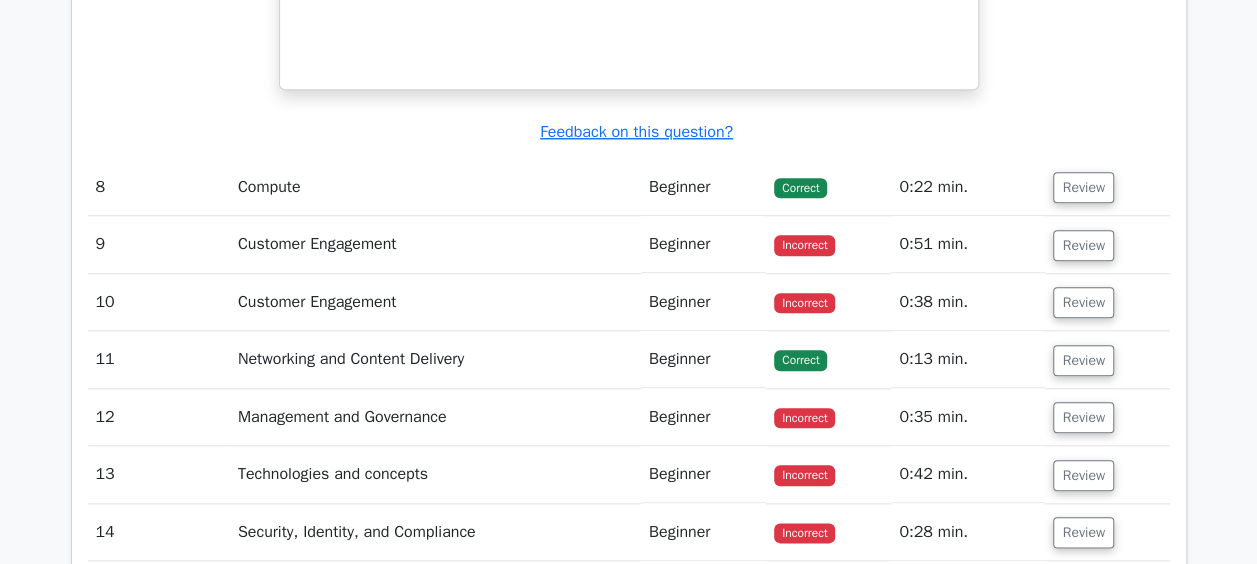 scroll, scrollTop: 8460, scrollLeft: 0, axis: vertical 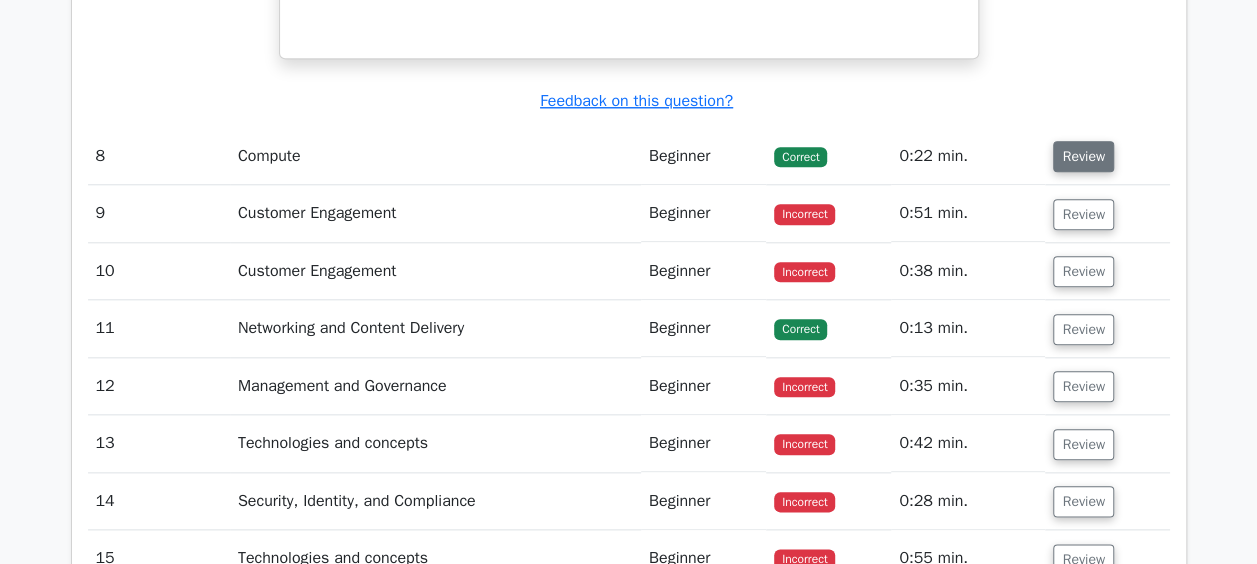 click on "Review" at bounding box center [1083, 156] 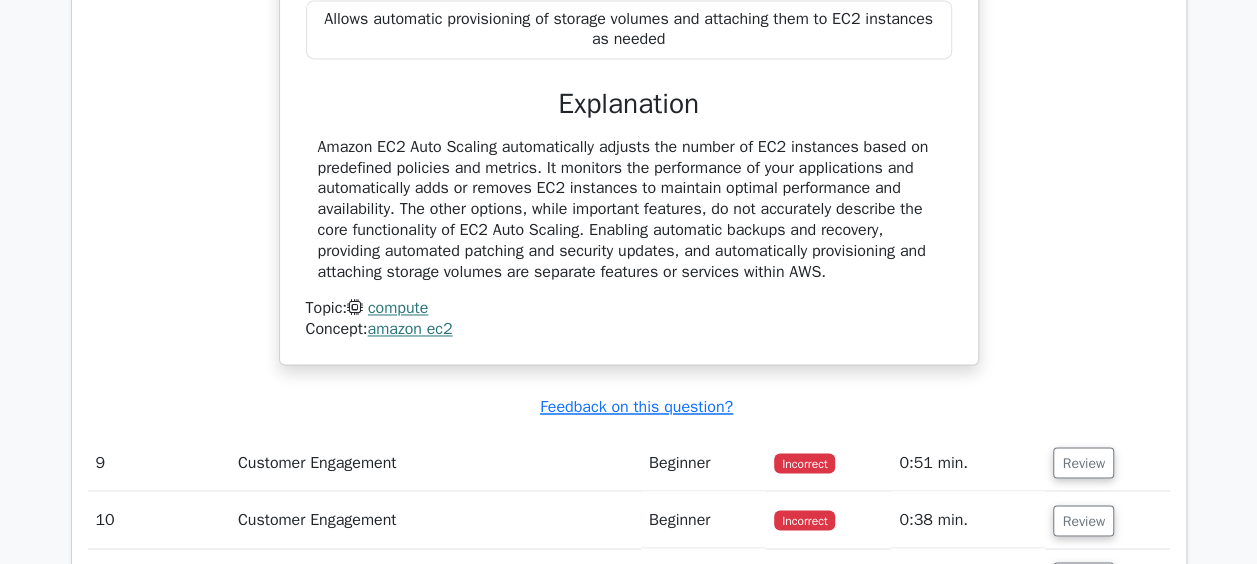 scroll, scrollTop: 9056, scrollLeft: 0, axis: vertical 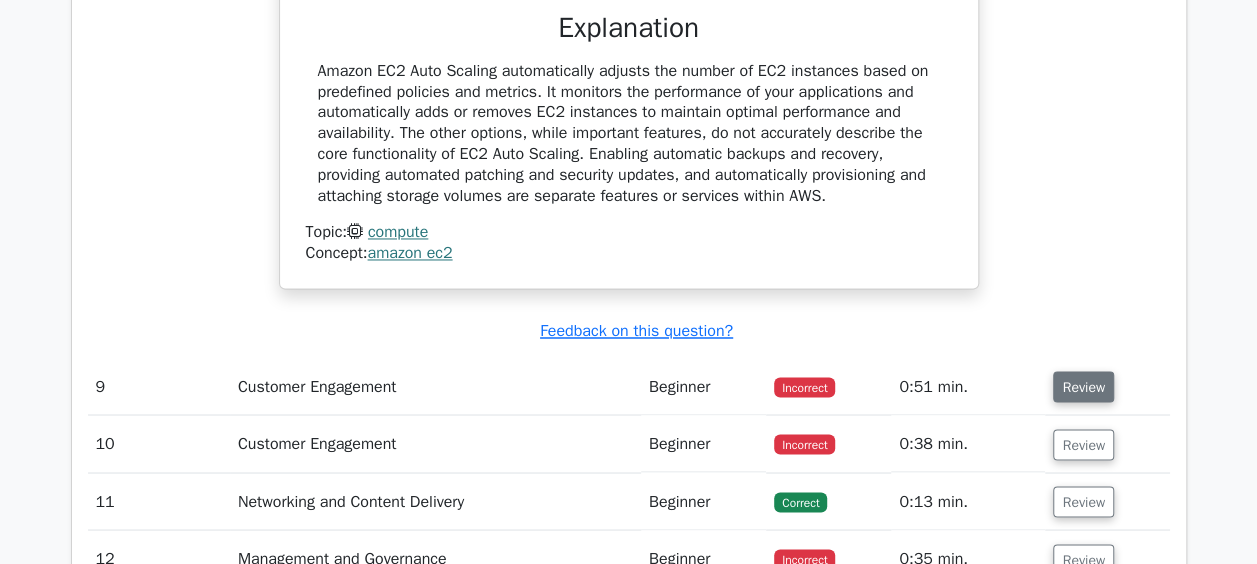 click on "Review" at bounding box center (1083, 386) 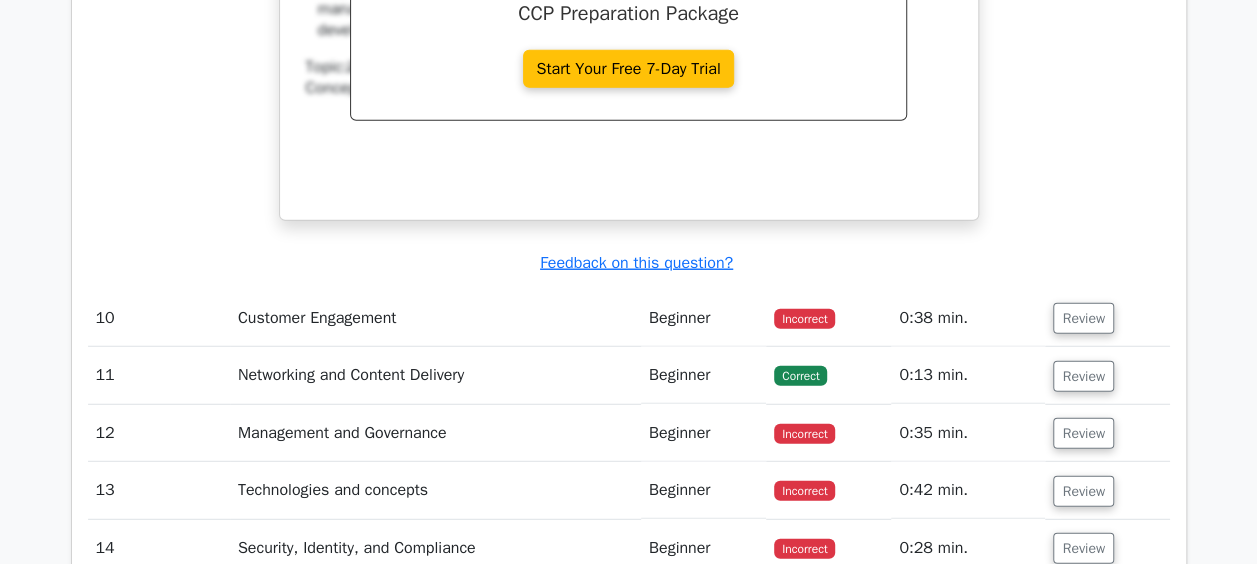 scroll, scrollTop: 10030, scrollLeft: 0, axis: vertical 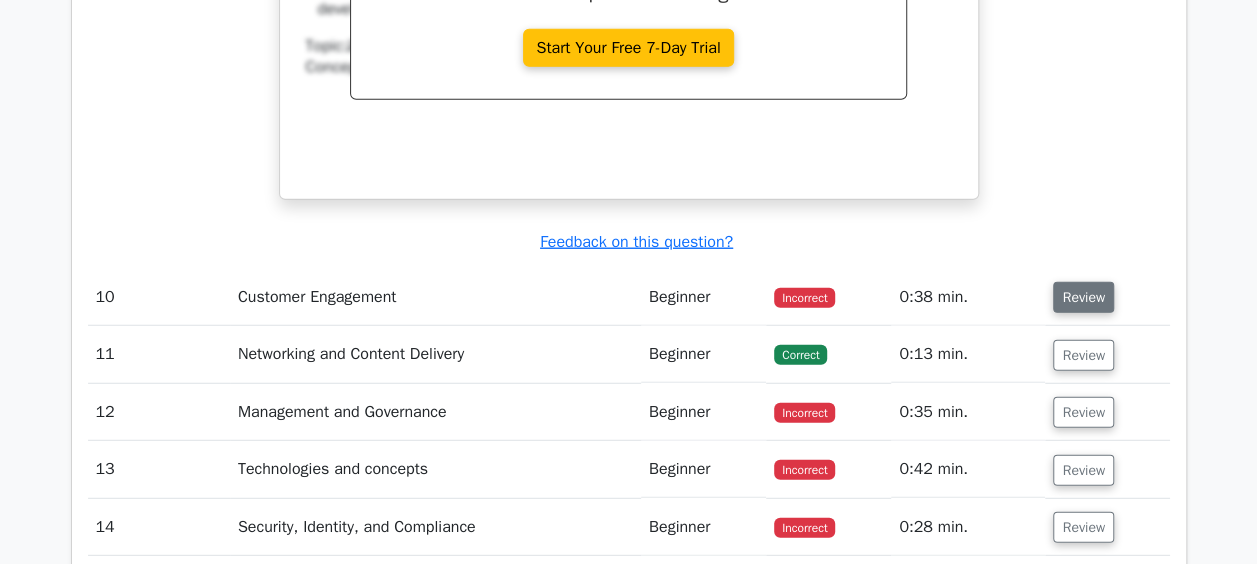 click on "Review" at bounding box center [1083, 297] 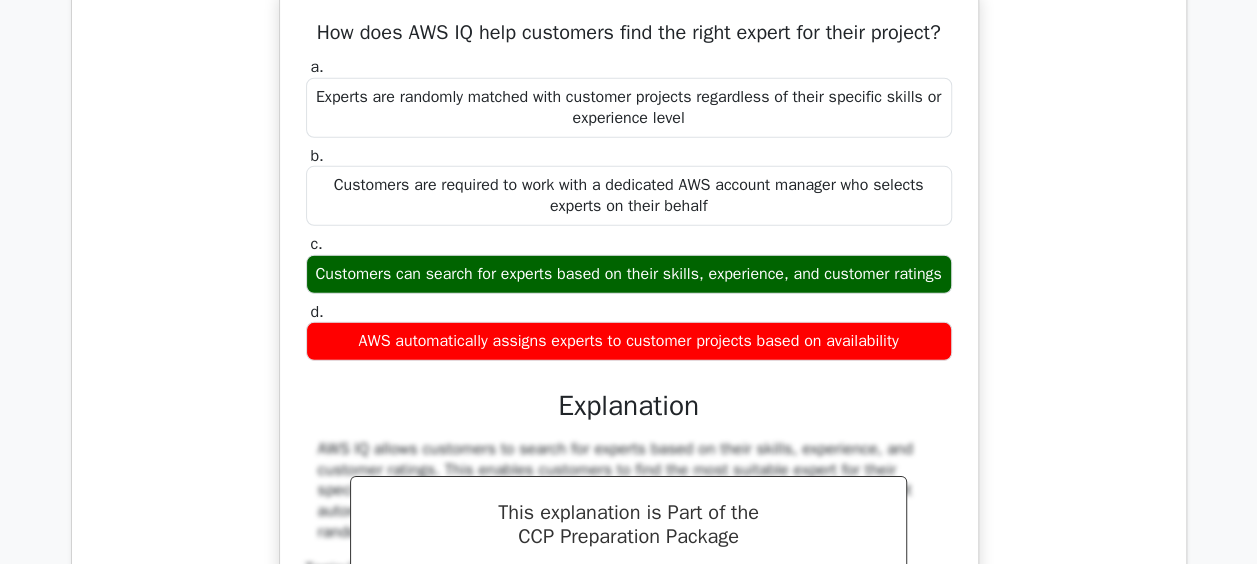 scroll, scrollTop: 10340, scrollLeft: 0, axis: vertical 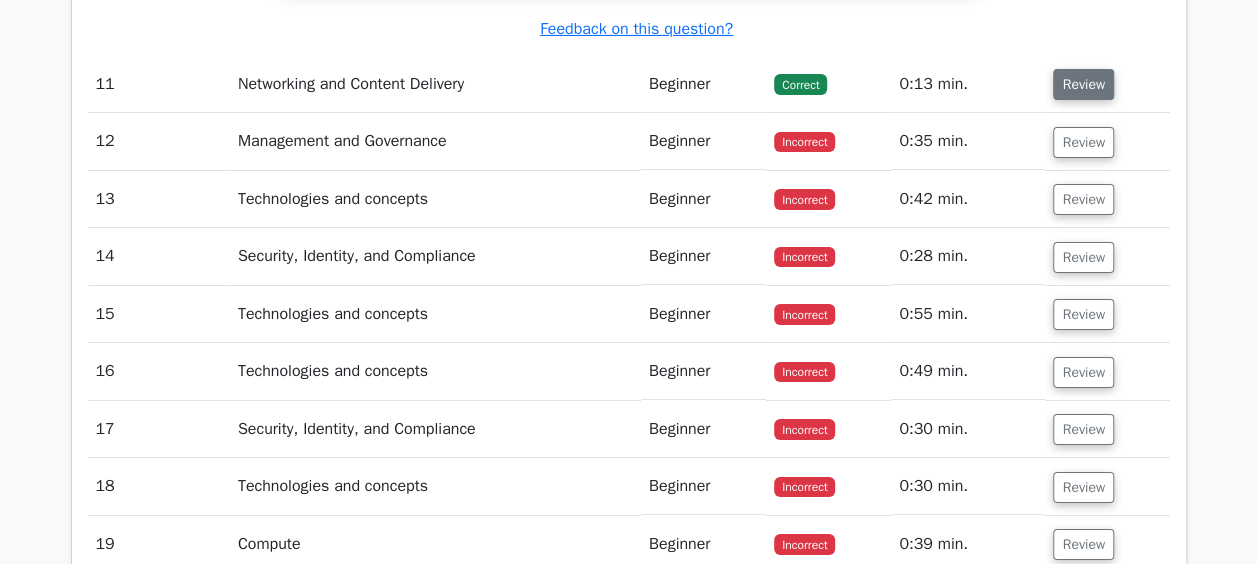 click on "Review" at bounding box center [1083, 84] 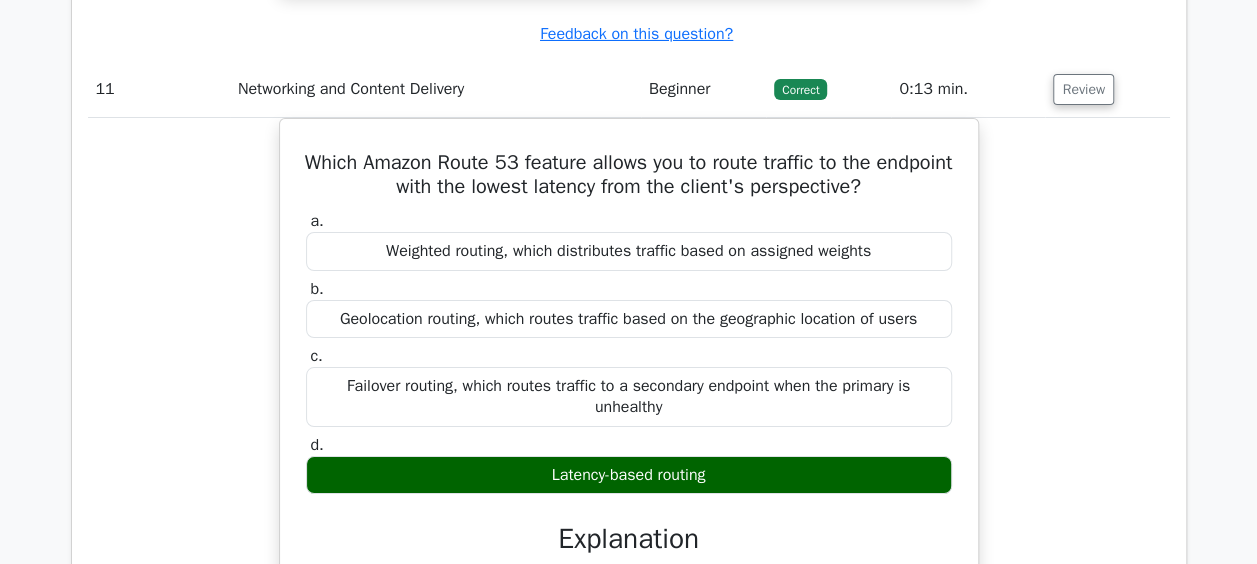 click on "Question Analysis
Question  #
Topic
Difficulty
Result
Time Spent
Action
1
Security, Identity, and Compliance
Beginner
Correct
a." at bounding box center (629, -4053) 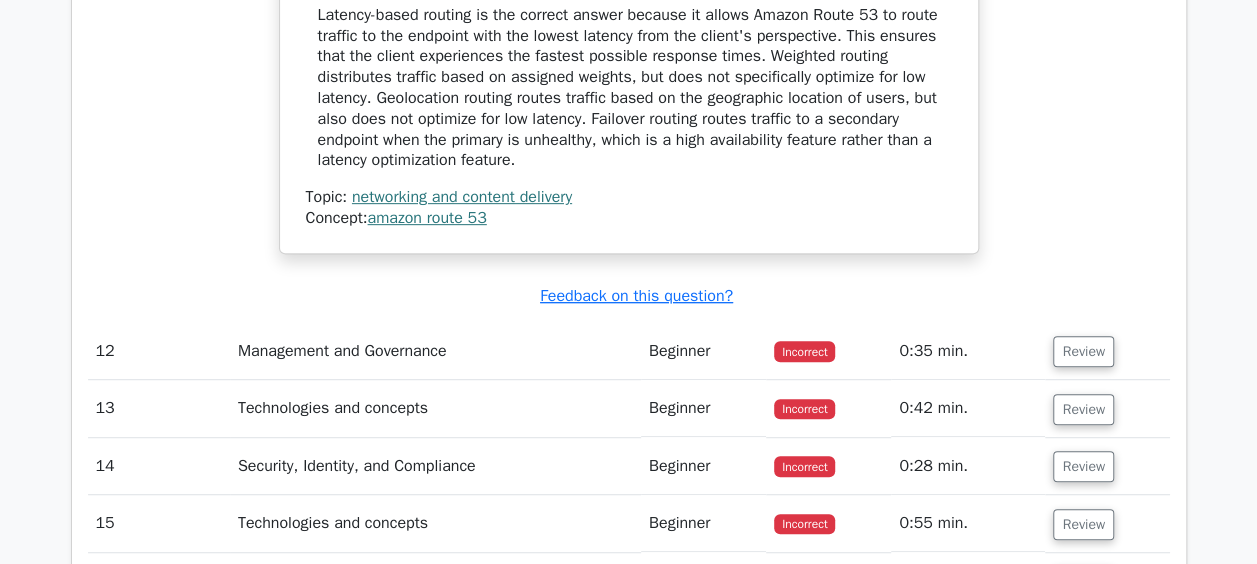 scroll, scrollTop: 11805, scrollLeft: 0, axis: vertical 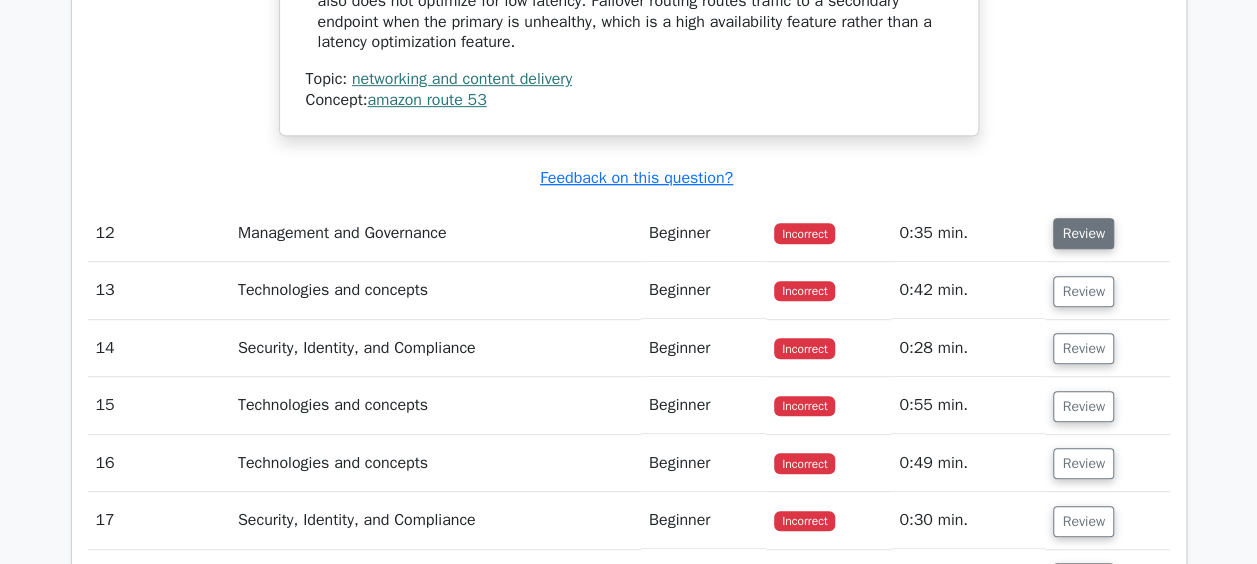 click on "Review" at bounding box center [1083, 233] 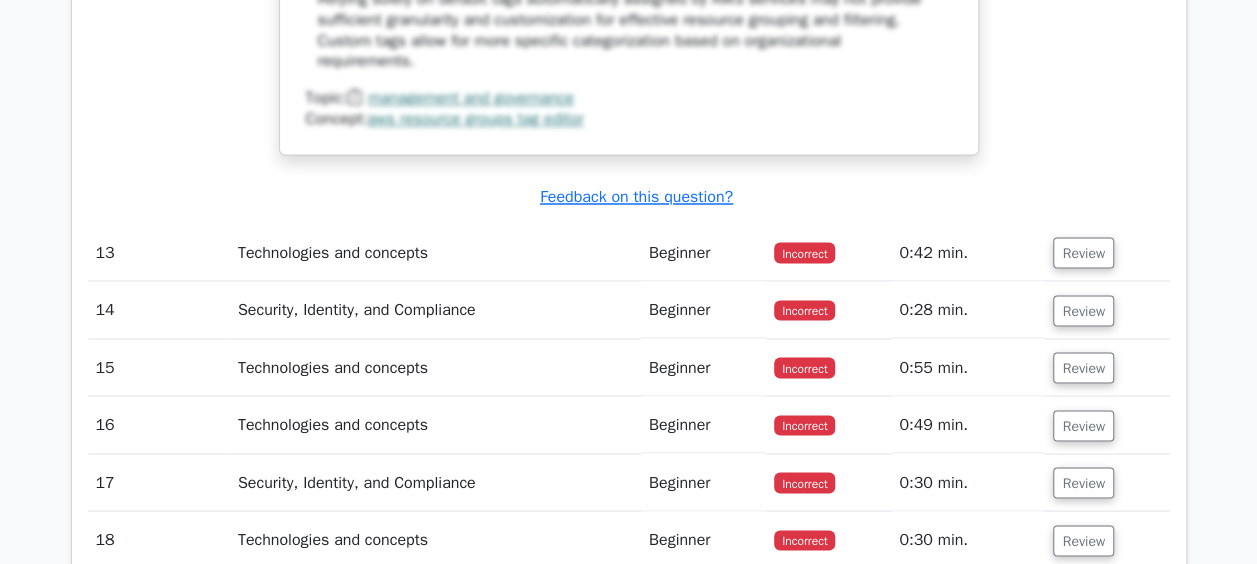 scroll, scrollTop: 12985, scrollLeft: 0, axis: vertical 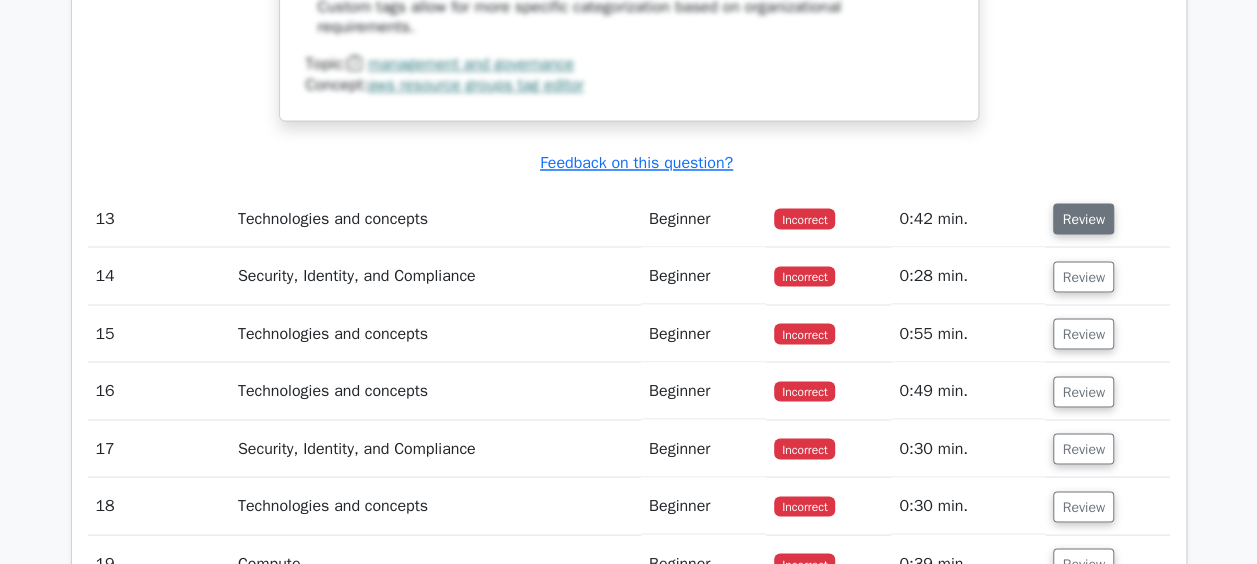 click on "Review" at bounding box center (1083, 218) 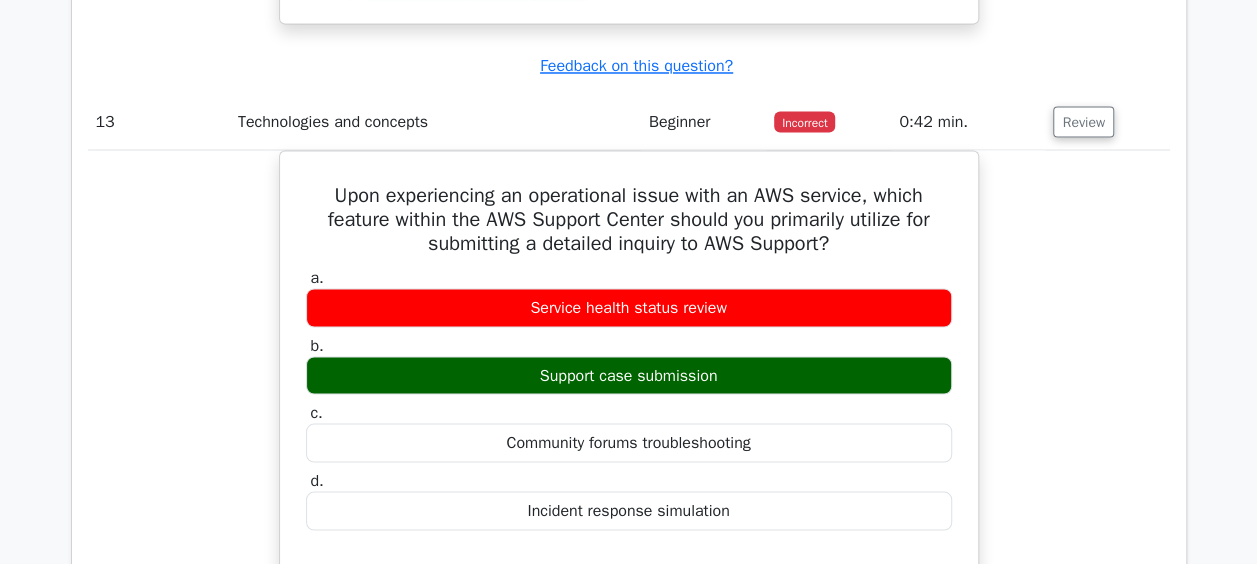 scroll, scrollTop: 13105, scrollLeft: 0, axis: vertical 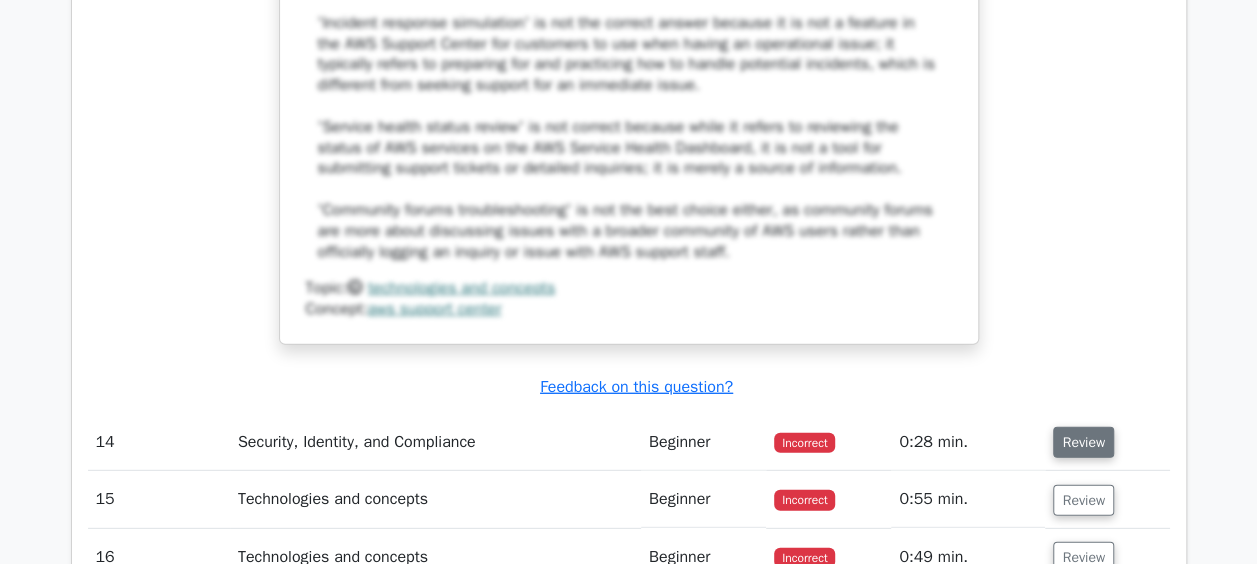 click on "Review" at bounding box center [1083, 442] 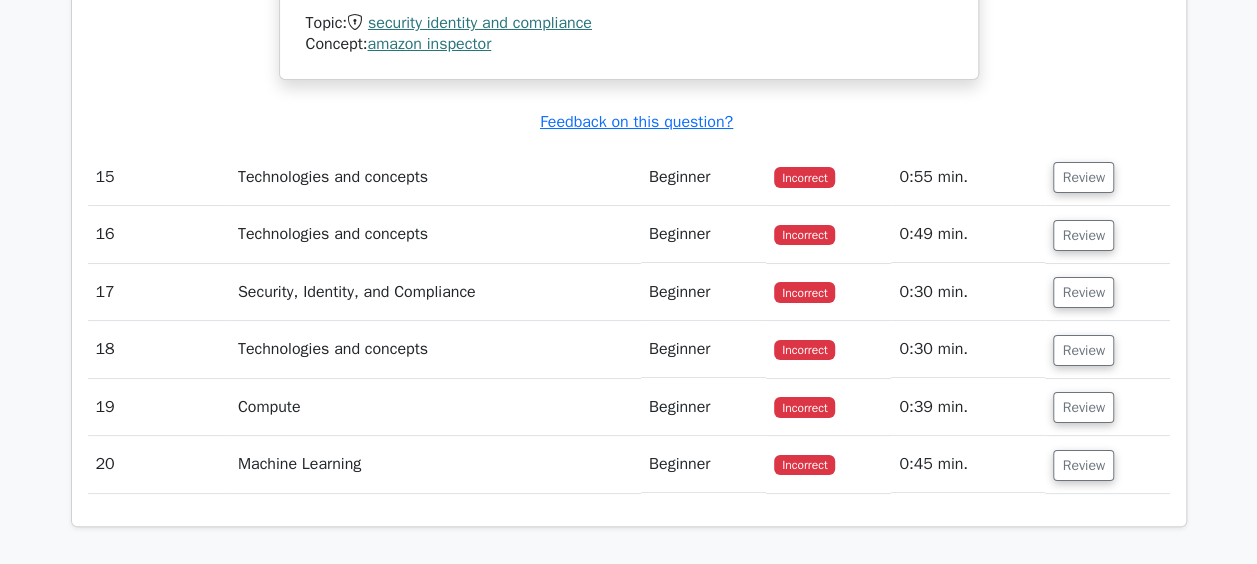 scroll, scrollTop: 15045, scrollLeft: 0, axis: vertical 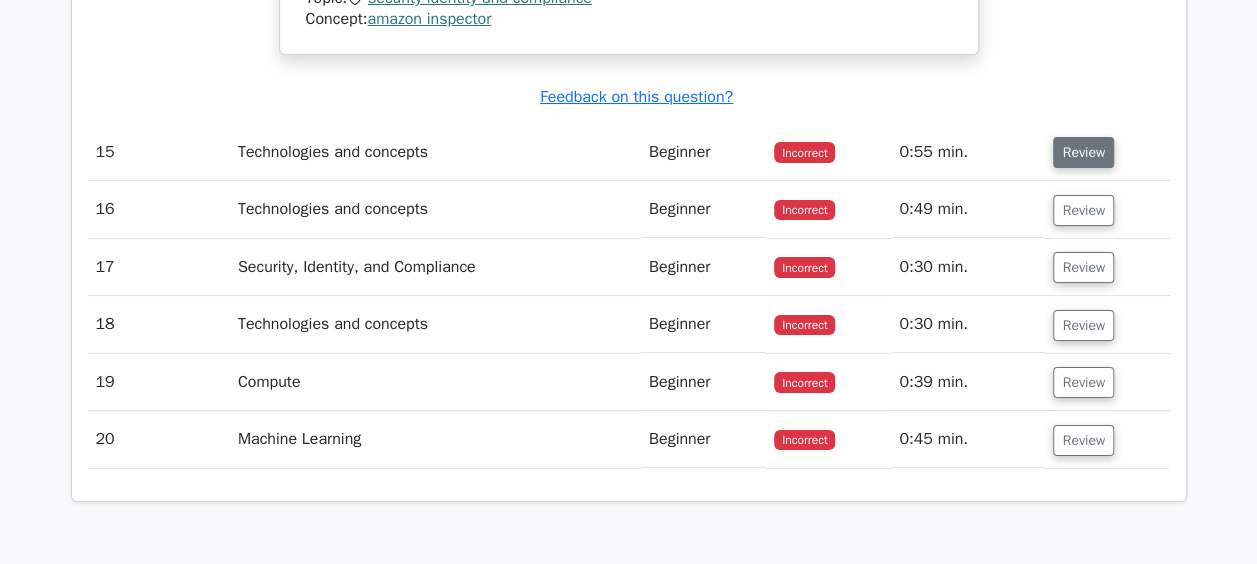 click on "Review" at bounding box center [1083, 152] 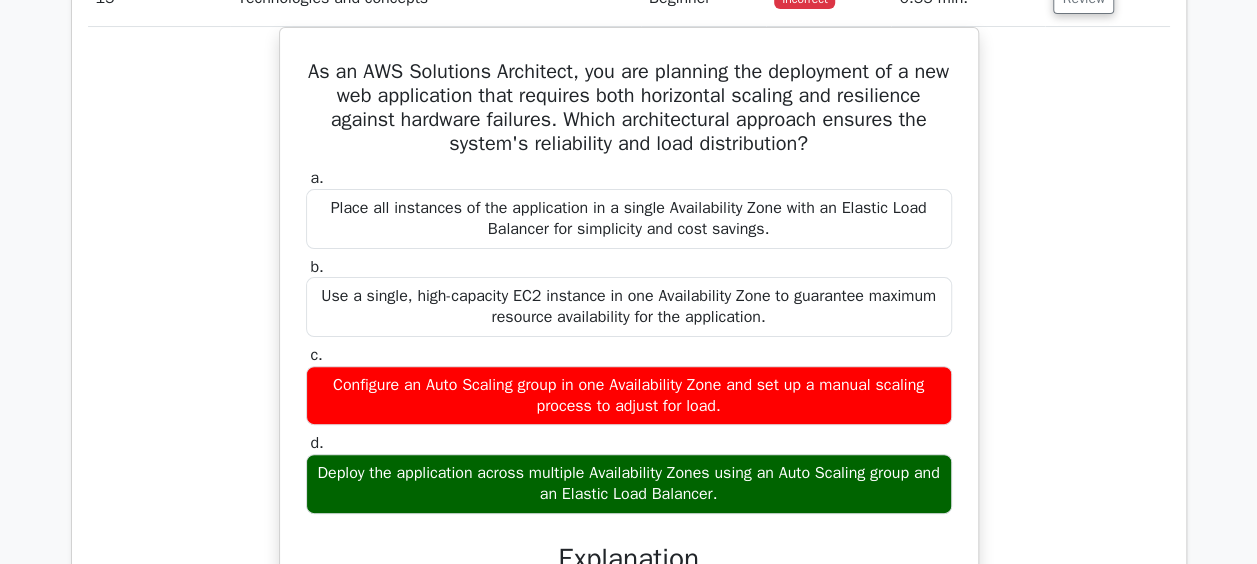 scroll, scrollTop: 15205, scrollLeft: 0, axis: vertical 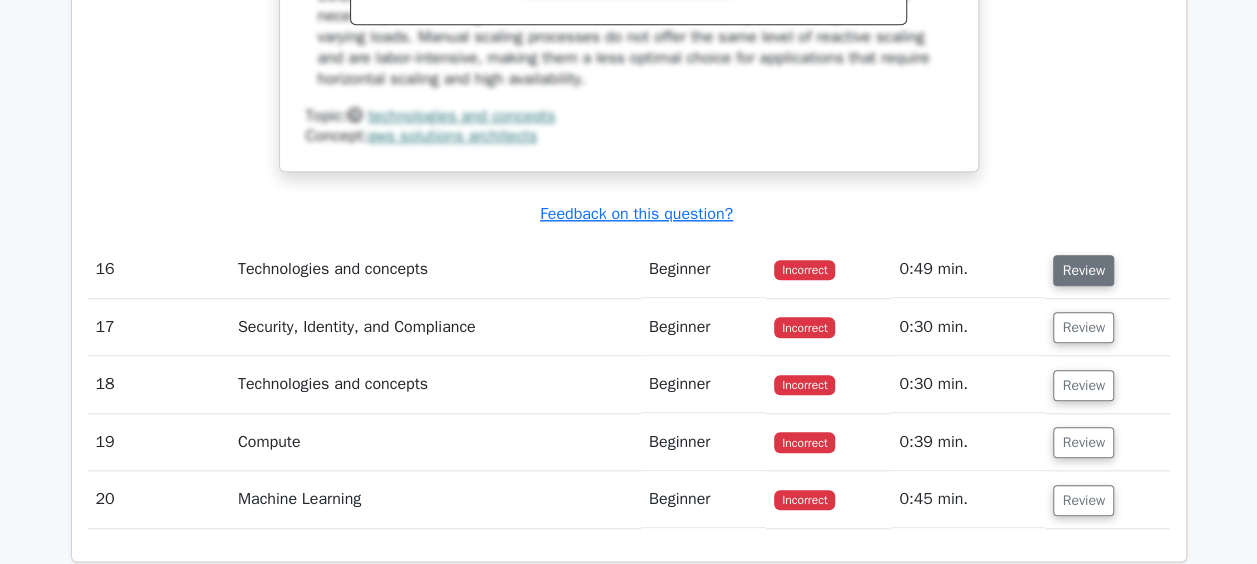 click on "Review" at bounding box center (1083, 270) 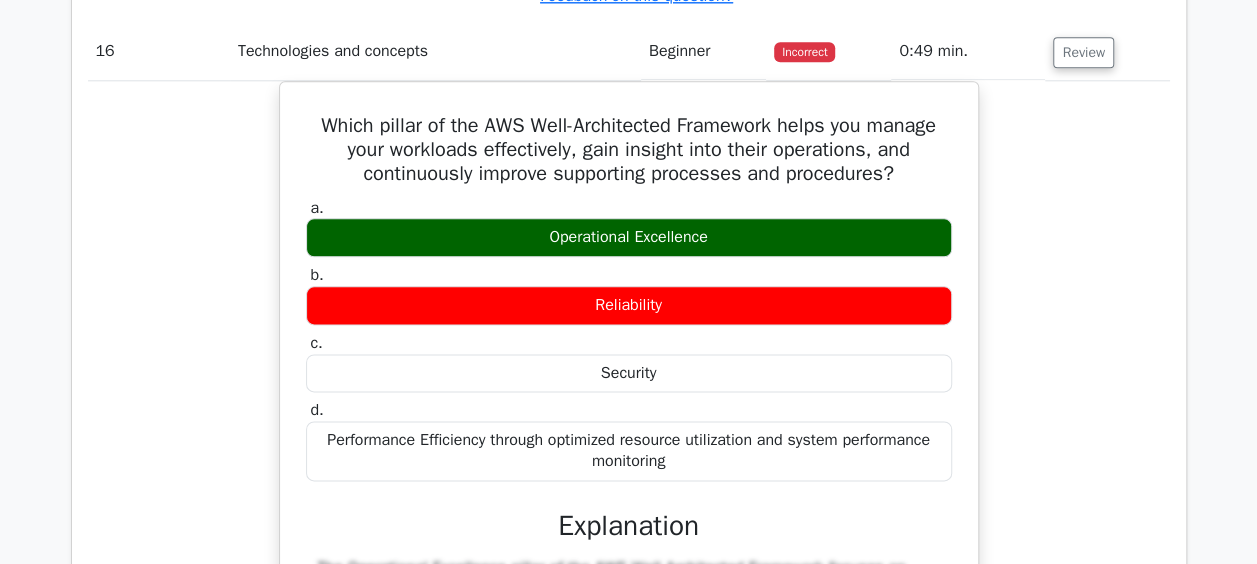 scroll, scrollTop: 16211, scrollLeft: 0, axis: vertical 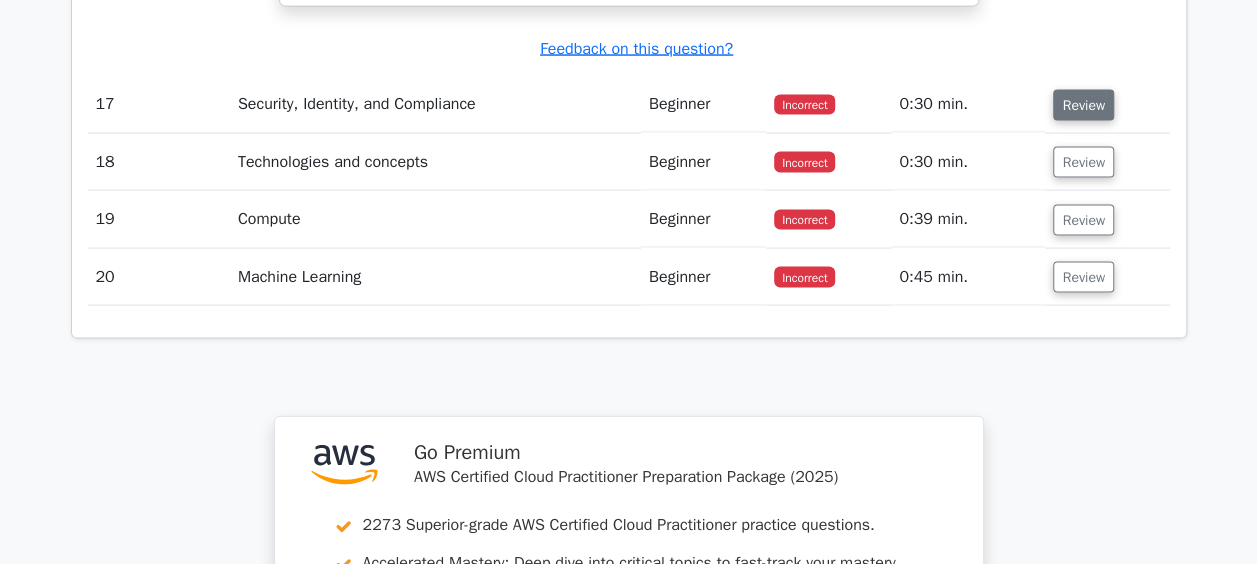 click on "Review" at bounding box center (1083, 105) 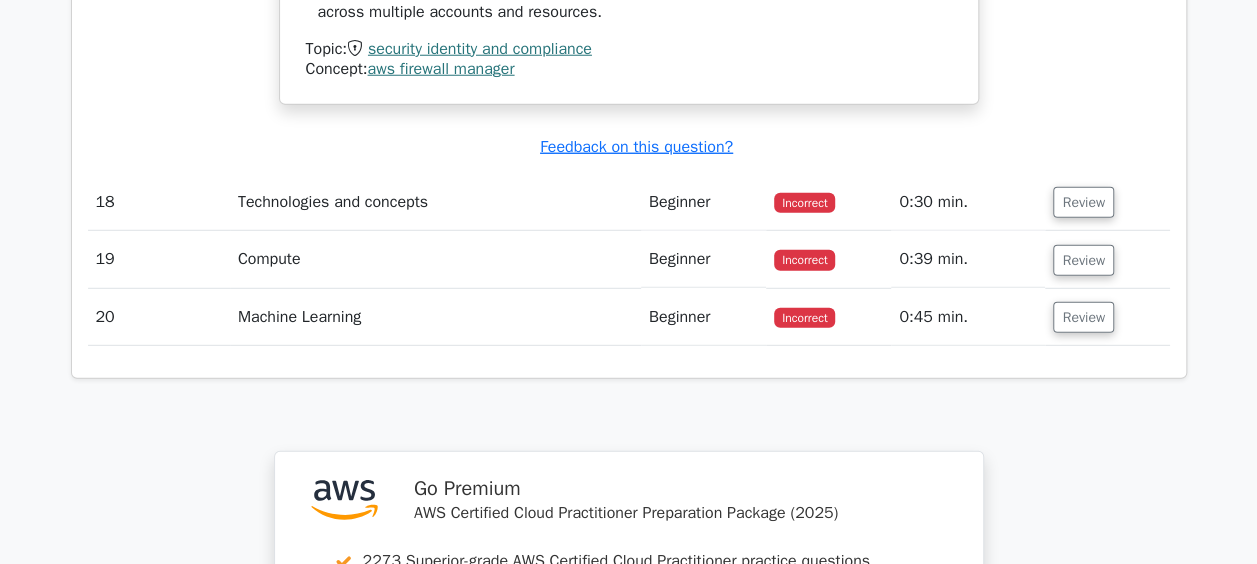 scroll, scrollTop: 17791, scrollLeft: 0, axis: vertical 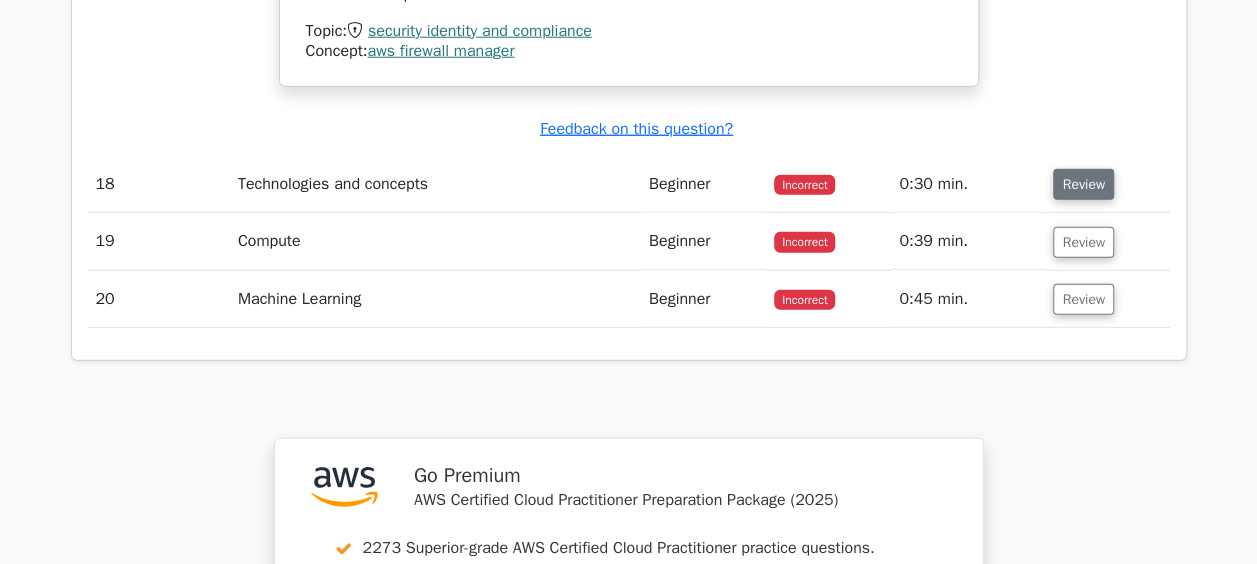 click on "Review" at bounding box center (1083, 184) 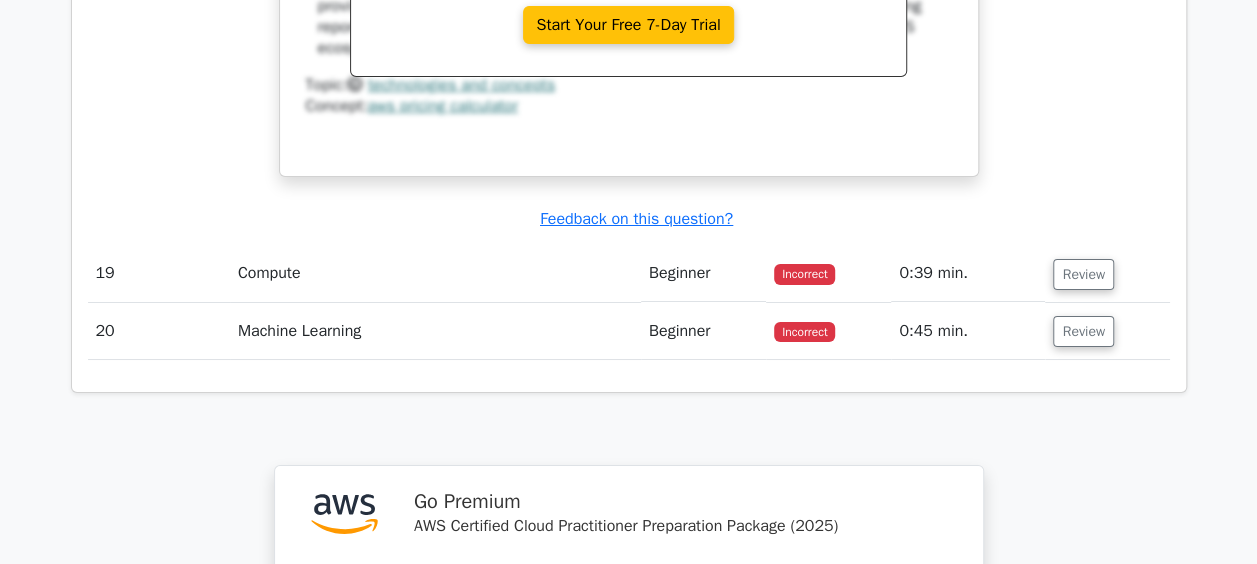 scroll, scrollTop: 18684, scrollLeft: 0, axis: vertical 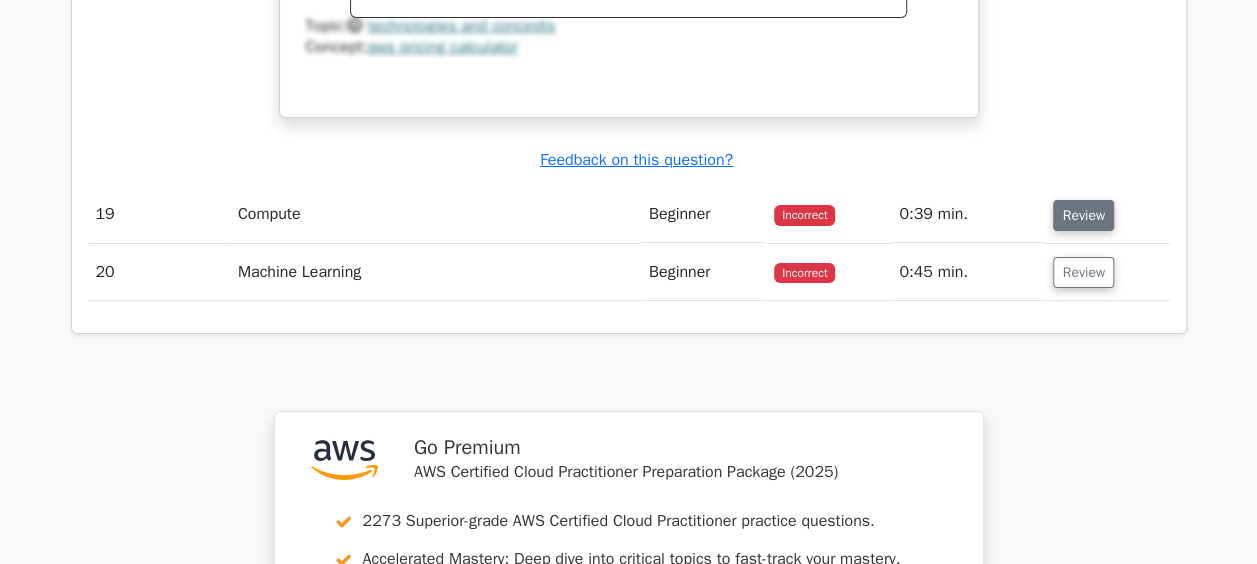 click on "Review" at bounding box center (1083, 215) 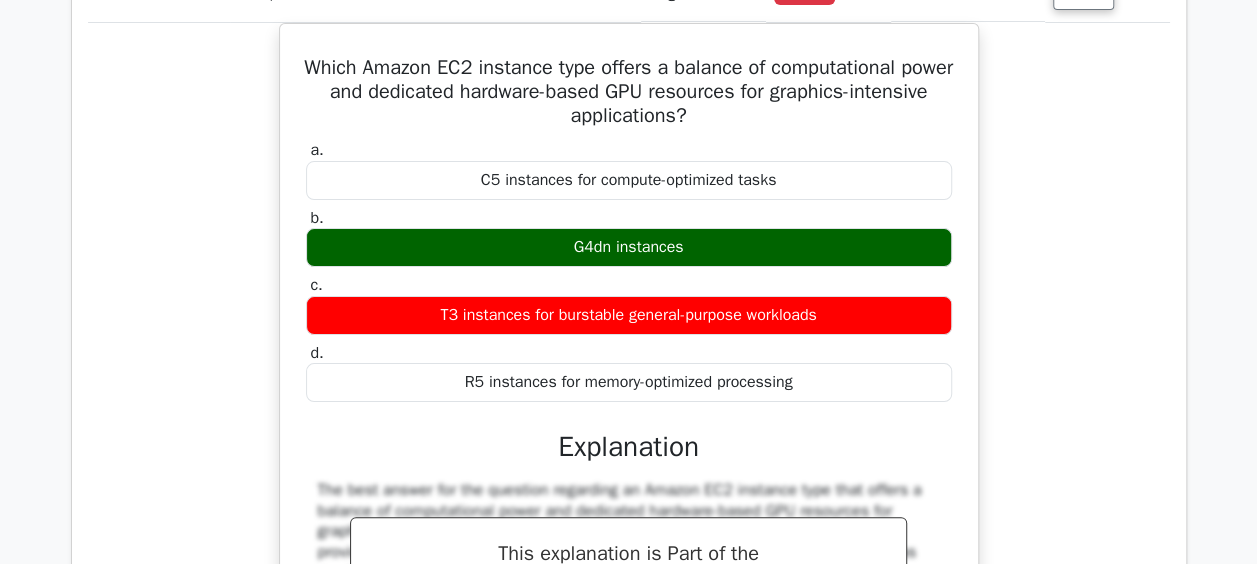 scroll, scrollTop: 18924, scrollLeft: 0, axis: vertical 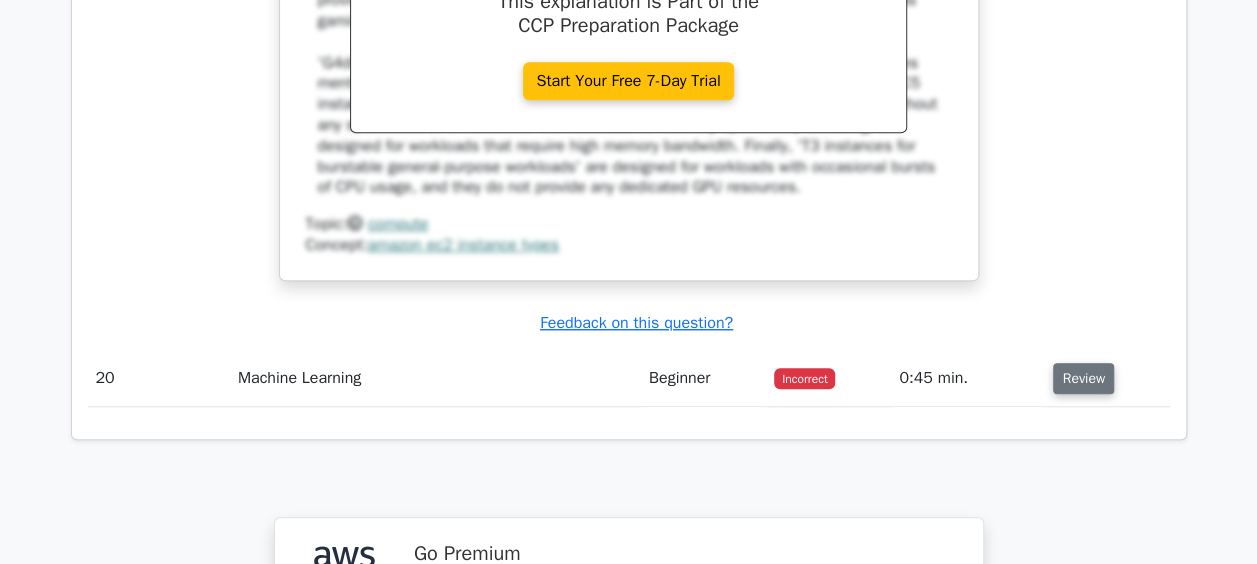 click on "Review" at bounding box center (1083, 378) 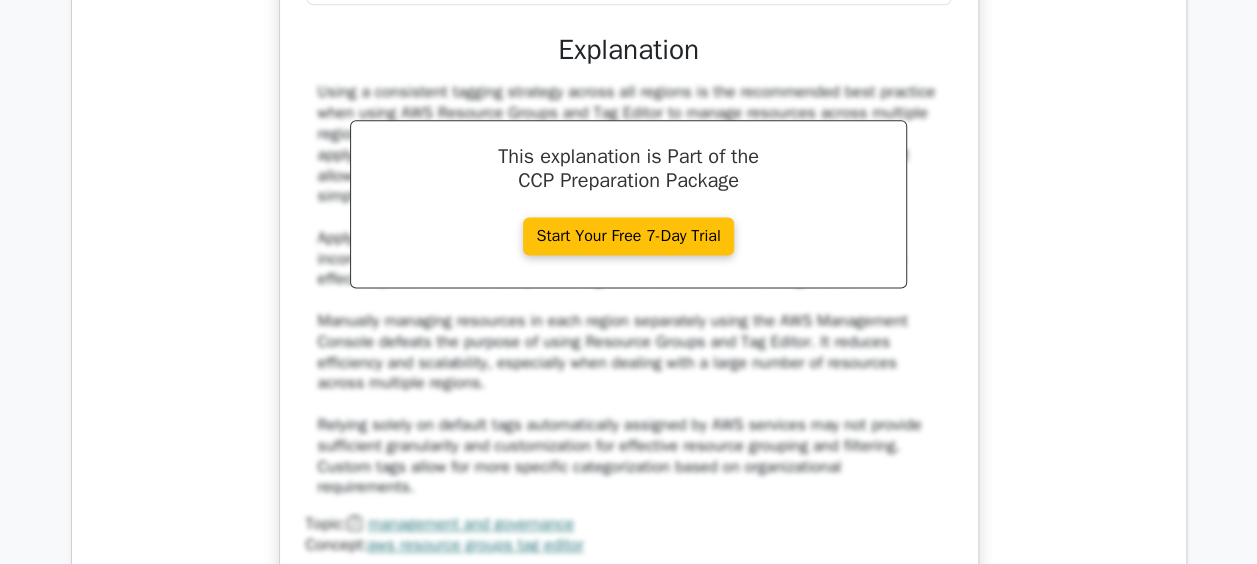 scroll, scrollTop: 12484, scrollLeft: 0, axis: vertical 